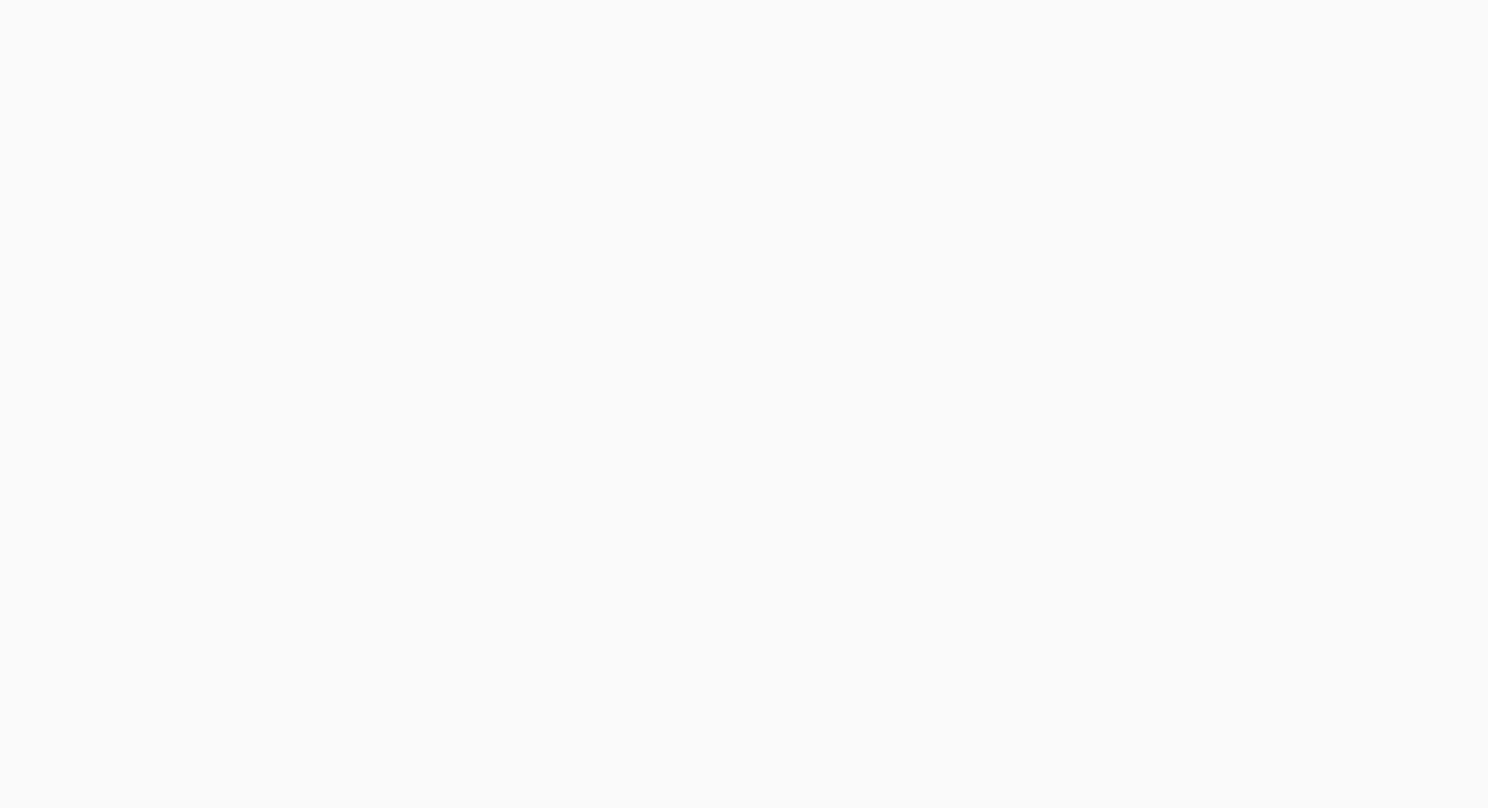 scroll, scrollTop: 0, scrollLeft: 0, axis: both 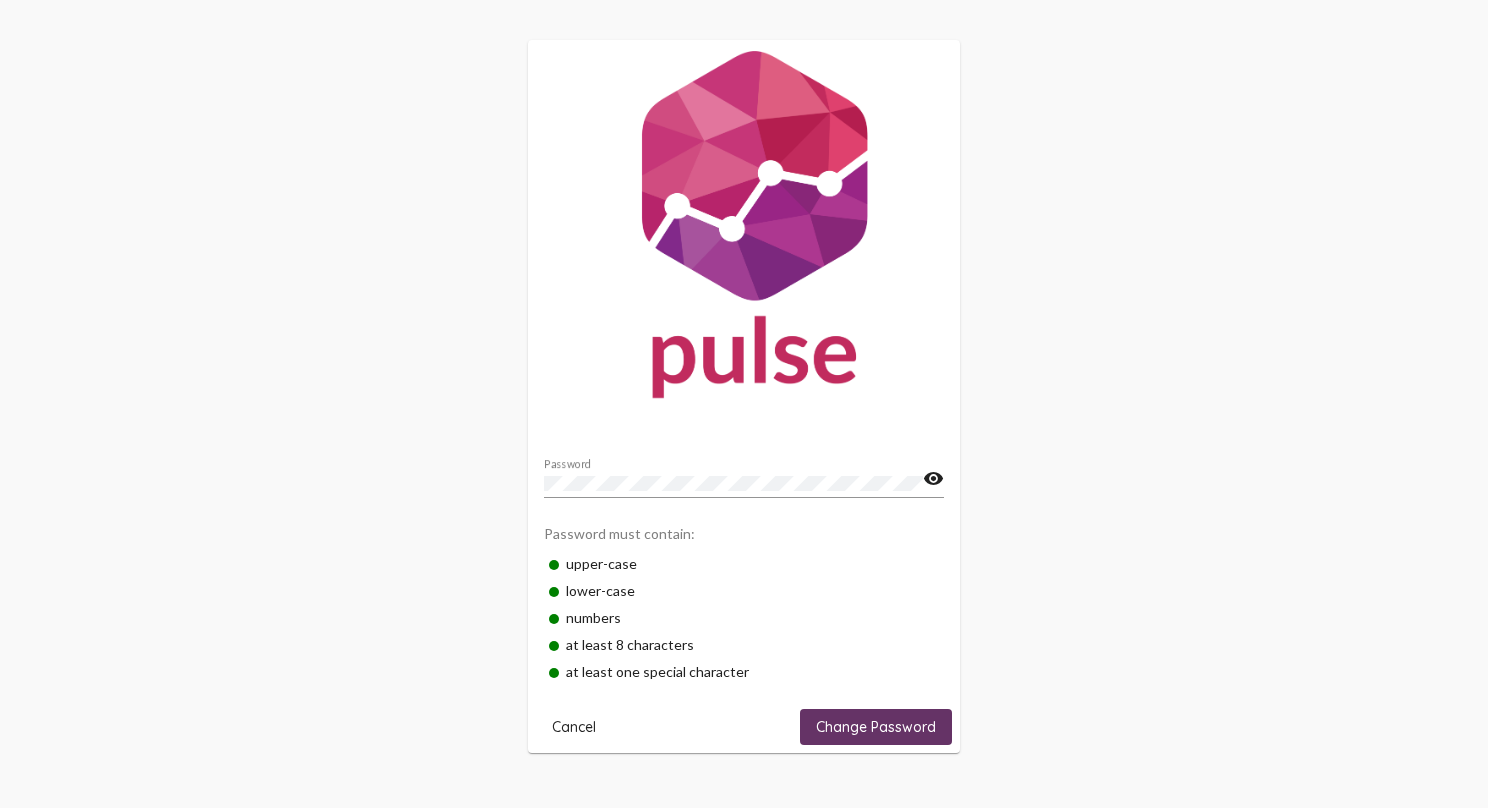 click on "visibility" 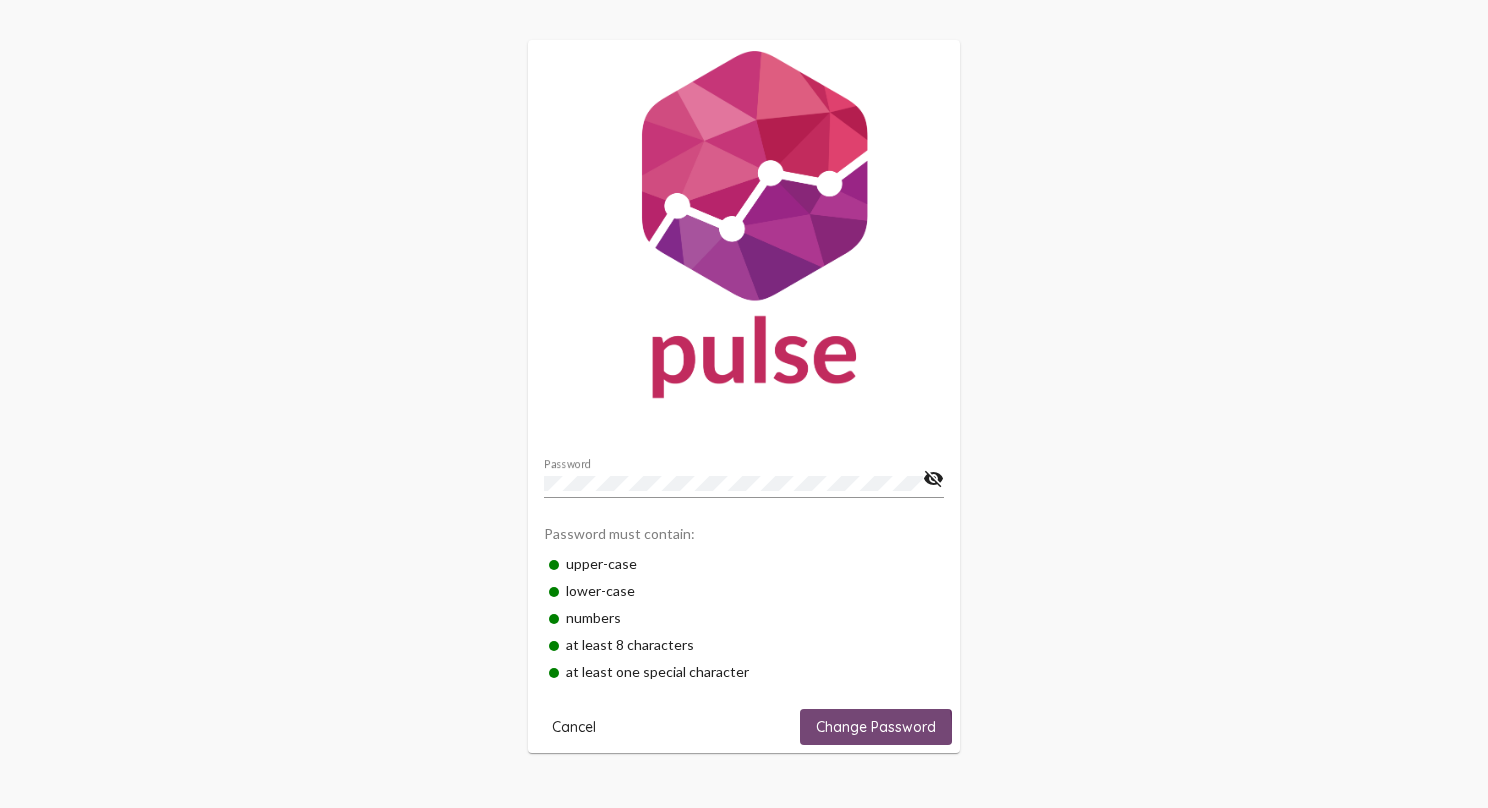 click on "Change Password" 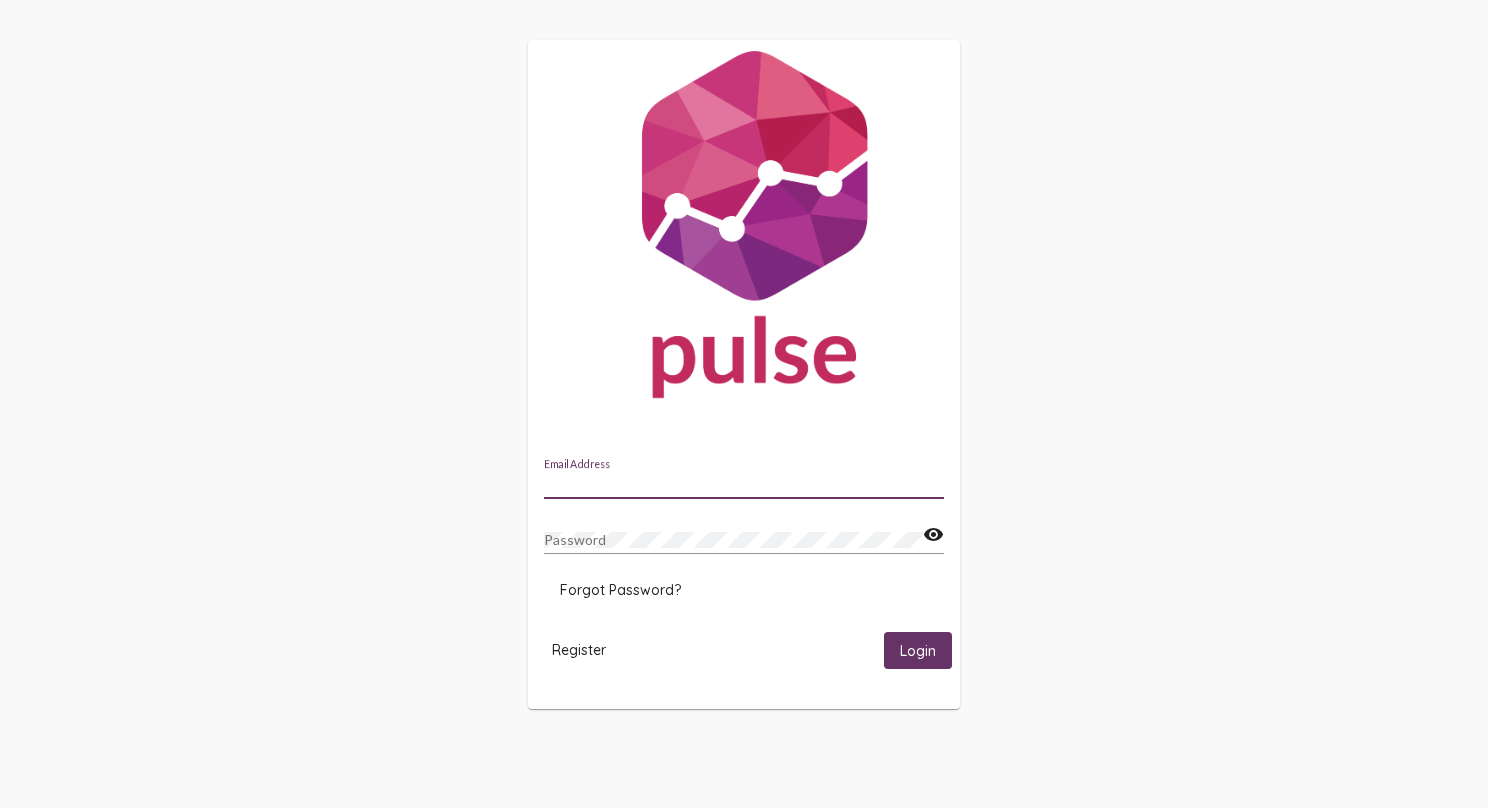 click on "Email Address" at bounding box center [744, 484] 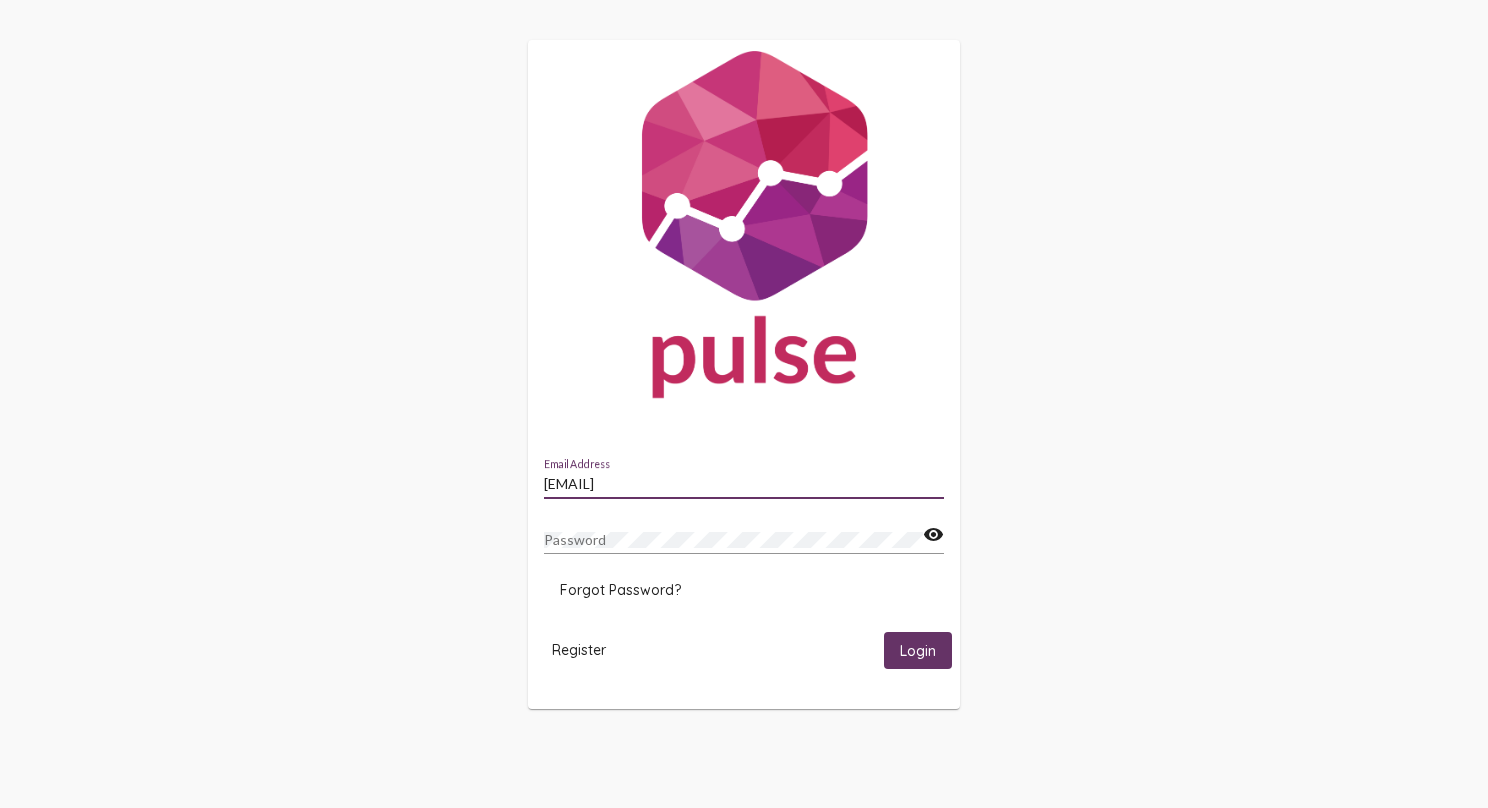 type on "[EMAIL]" 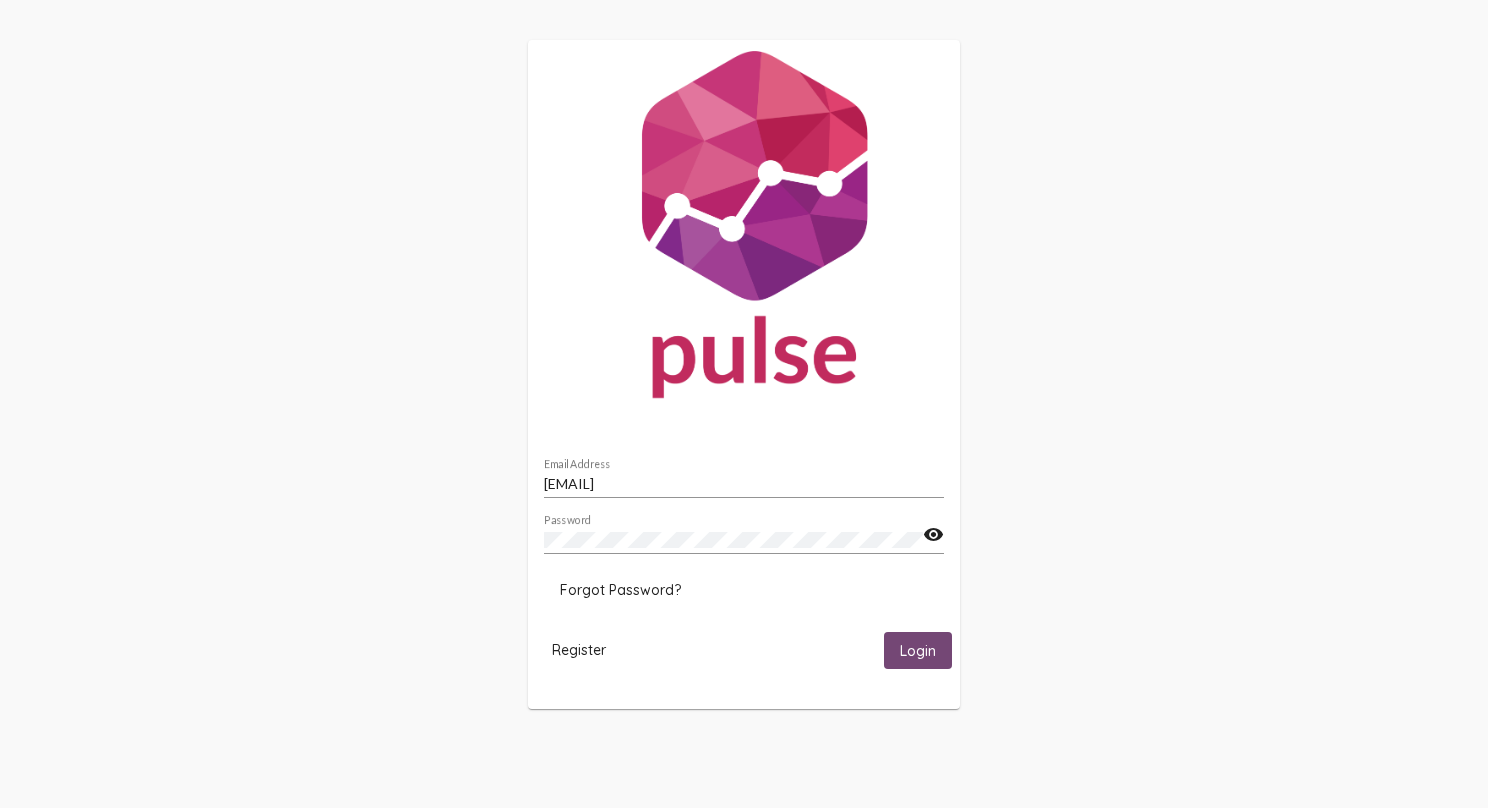 click on "Login" 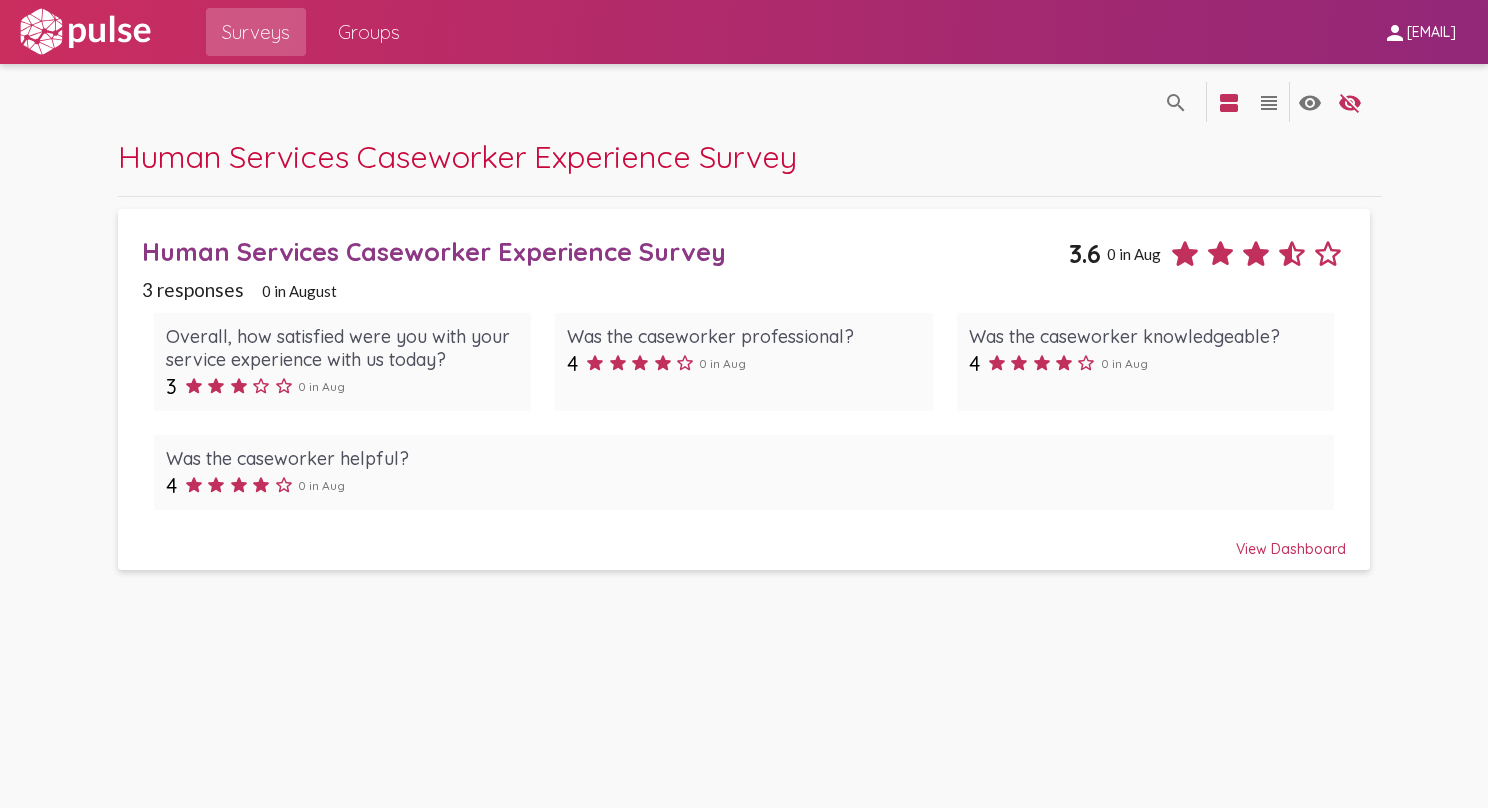 click on "Groups" 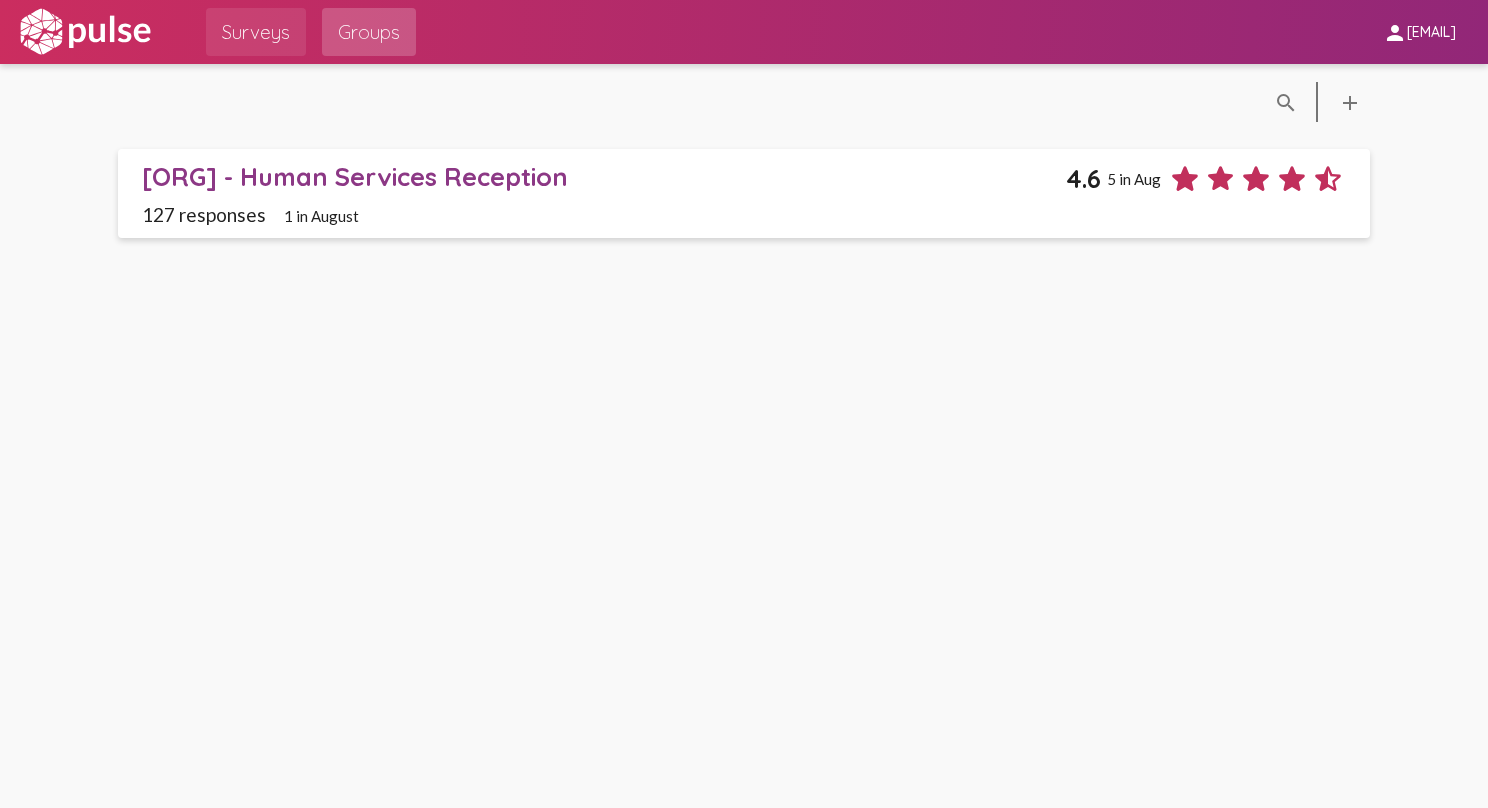 click on "Surveys" 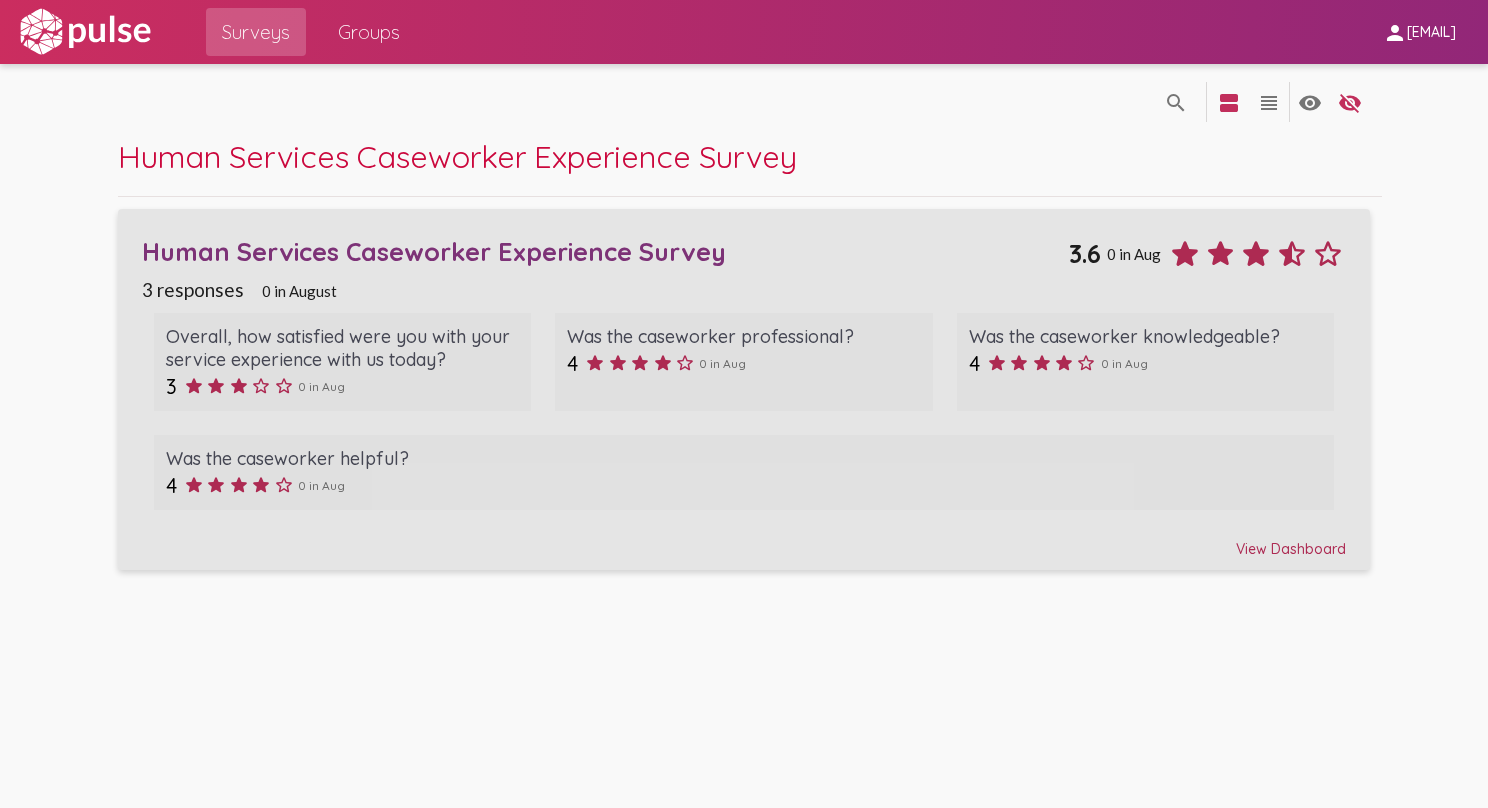 click on "Human Services Caseworker Experience Survey" 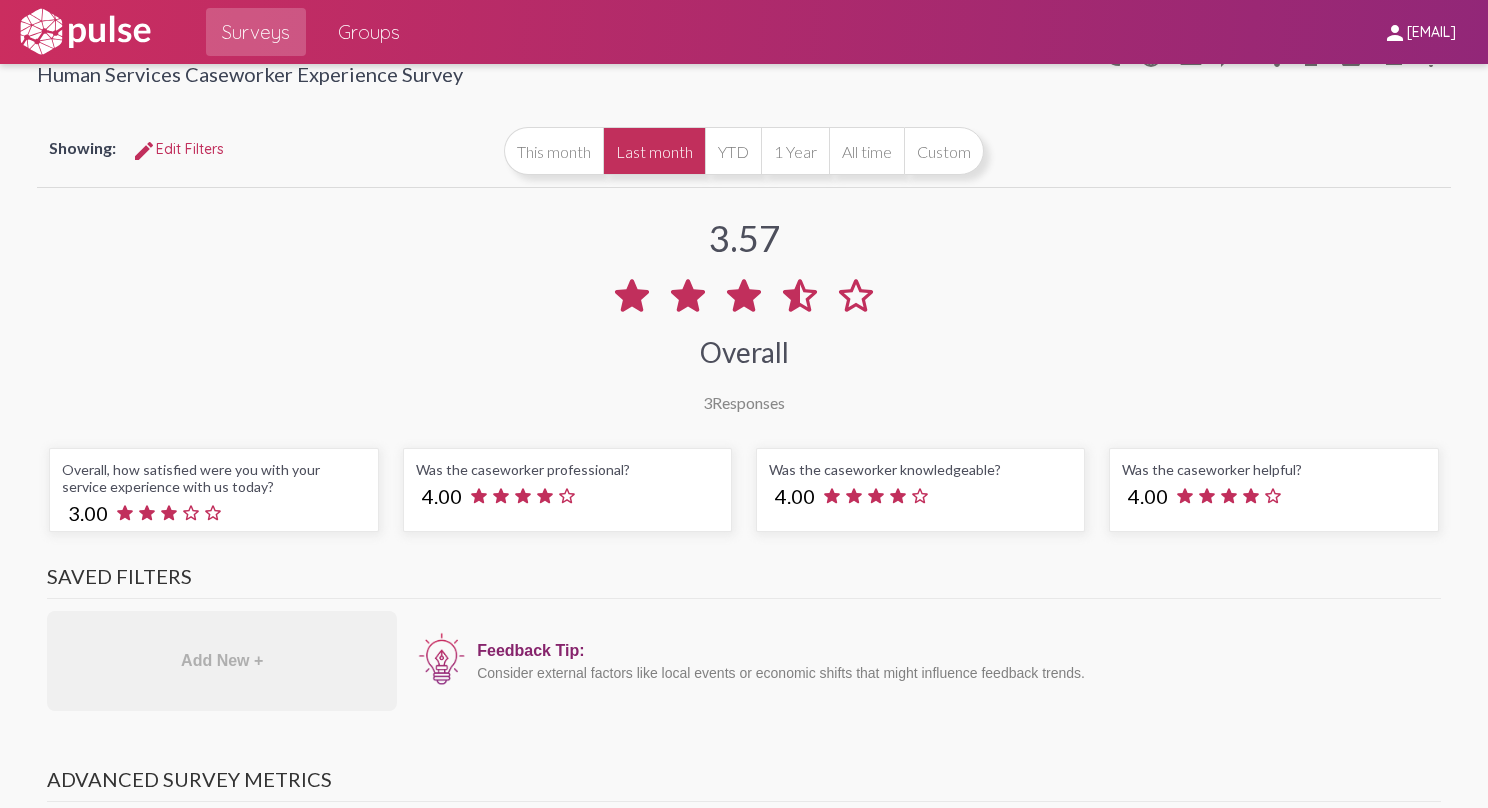 scroll, scrollTop: 0, scrollLeft: 0, axis: both 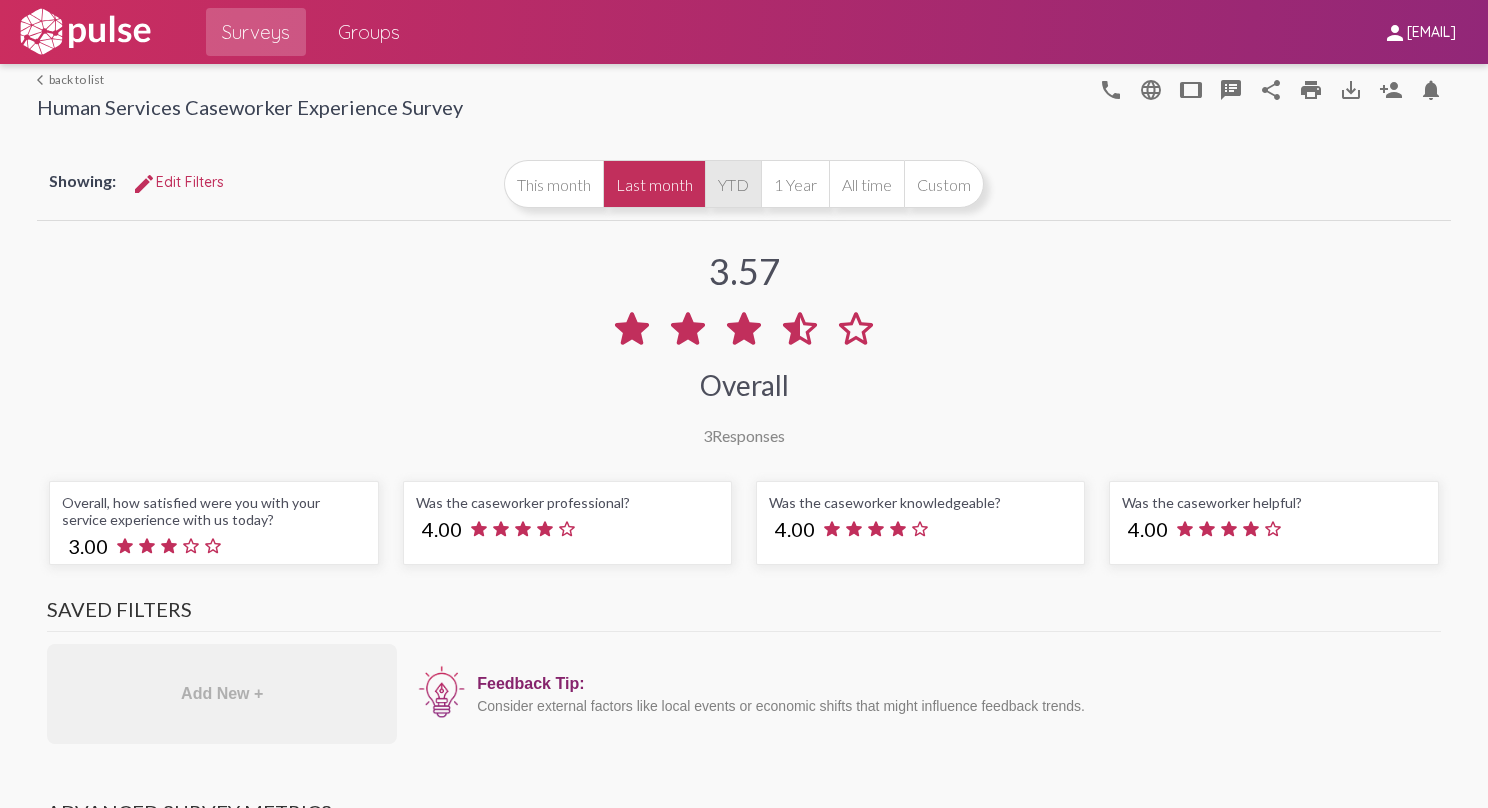 click on "YTD" 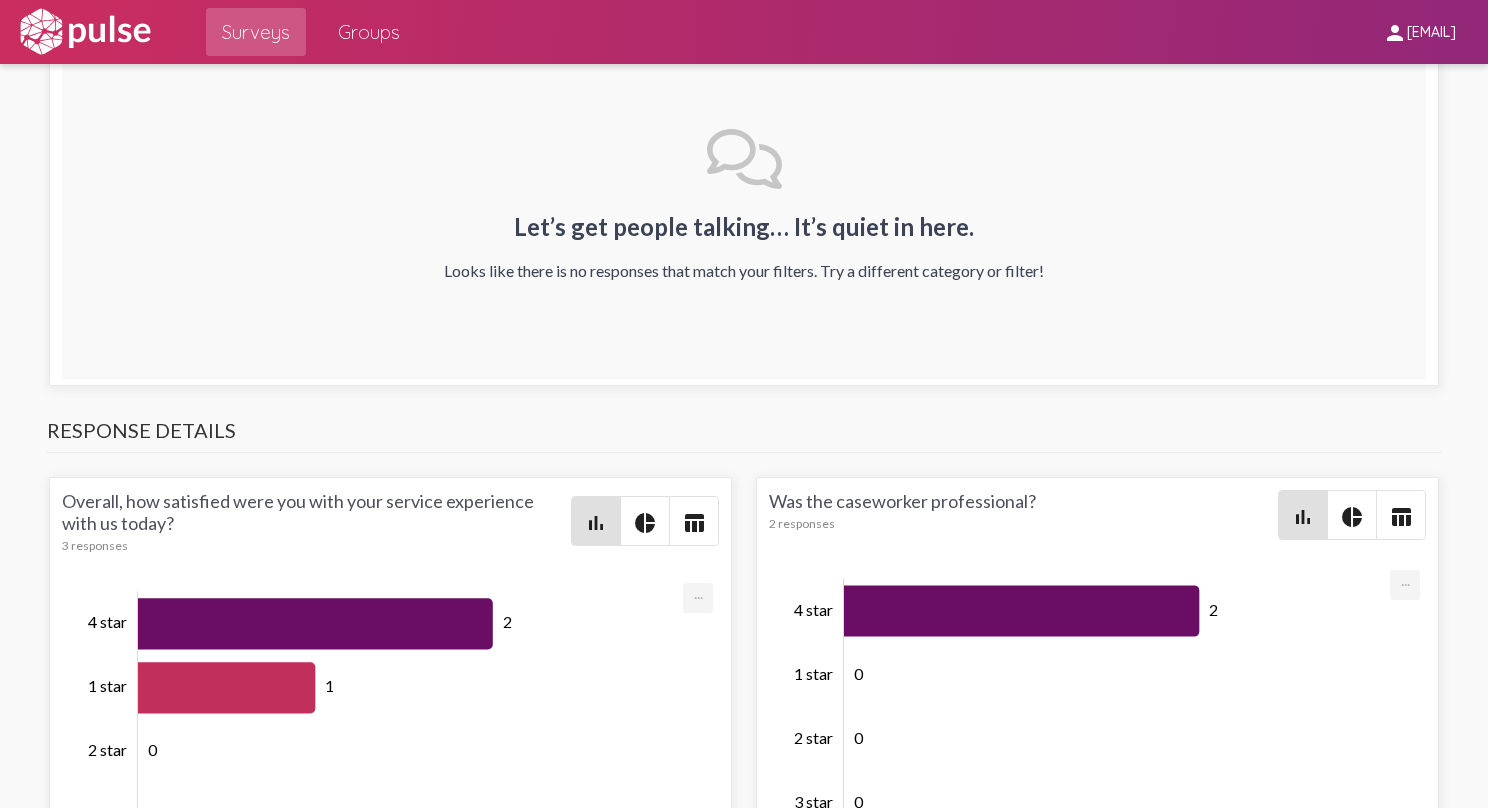 scroll, scrollTop: 2700, scrollLeft: 0, axis: vertical 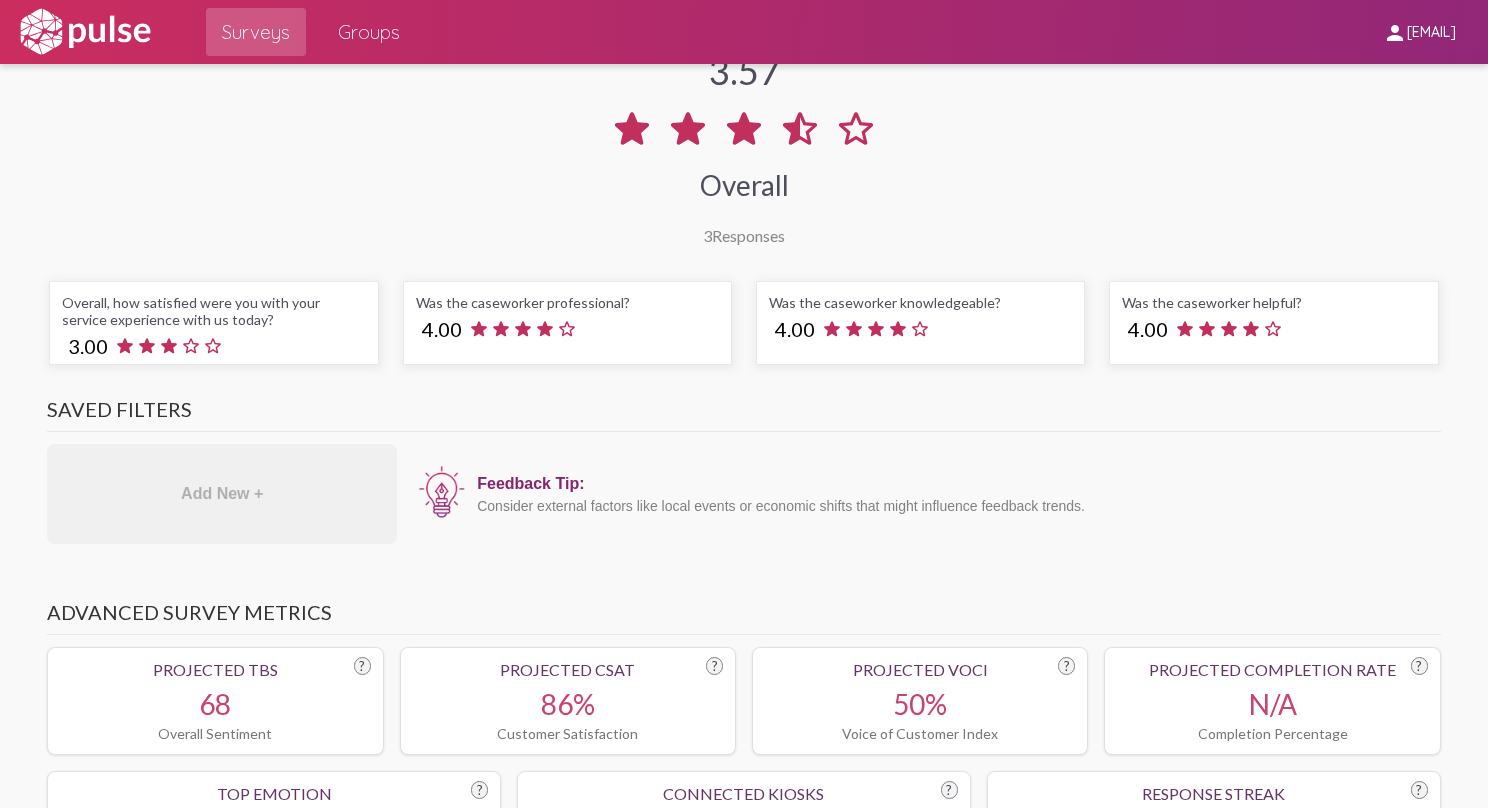 click on "Surveys" 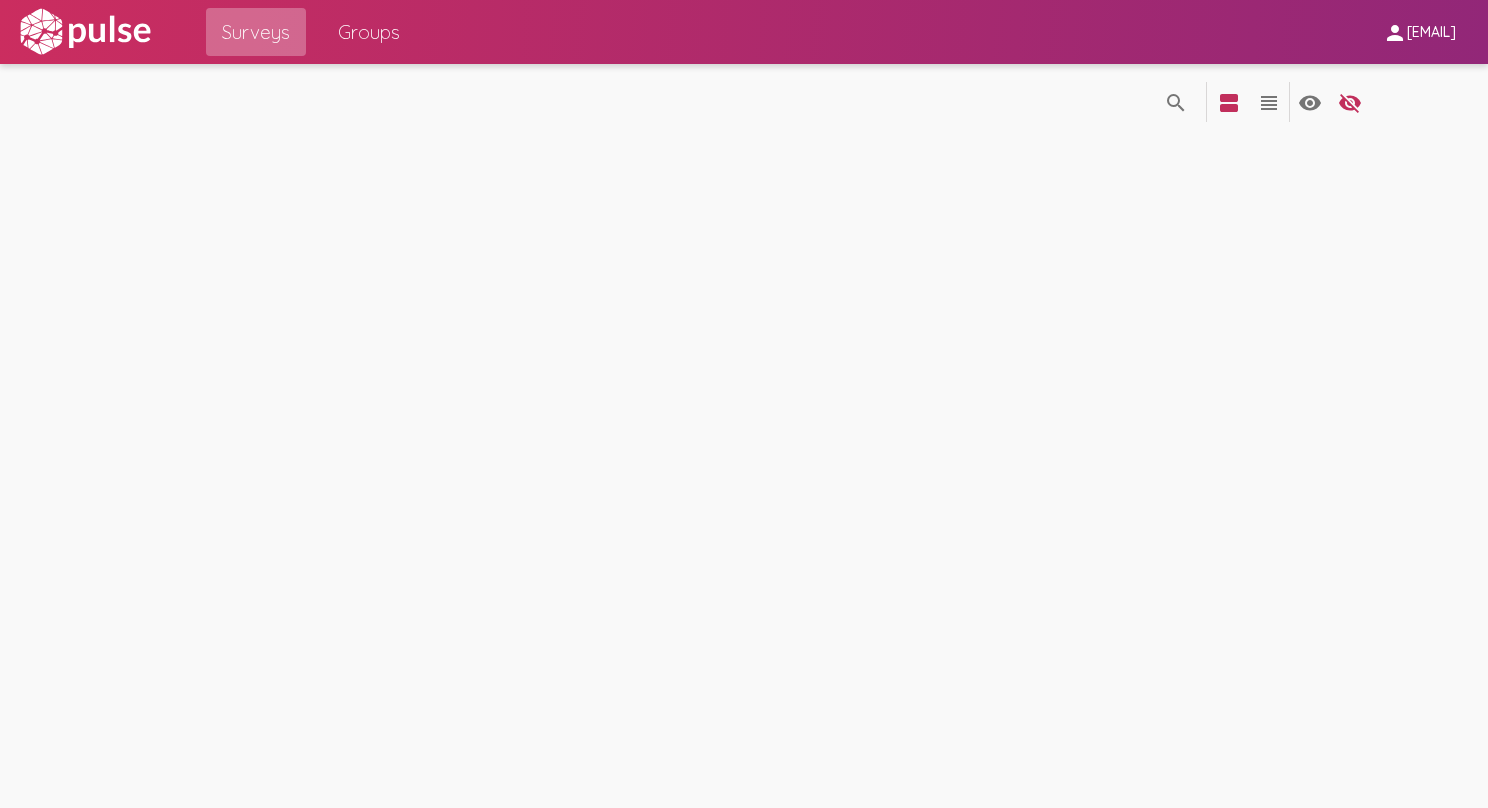 scroll, scrollTop: 0, scrollLeft: 0, axis: both 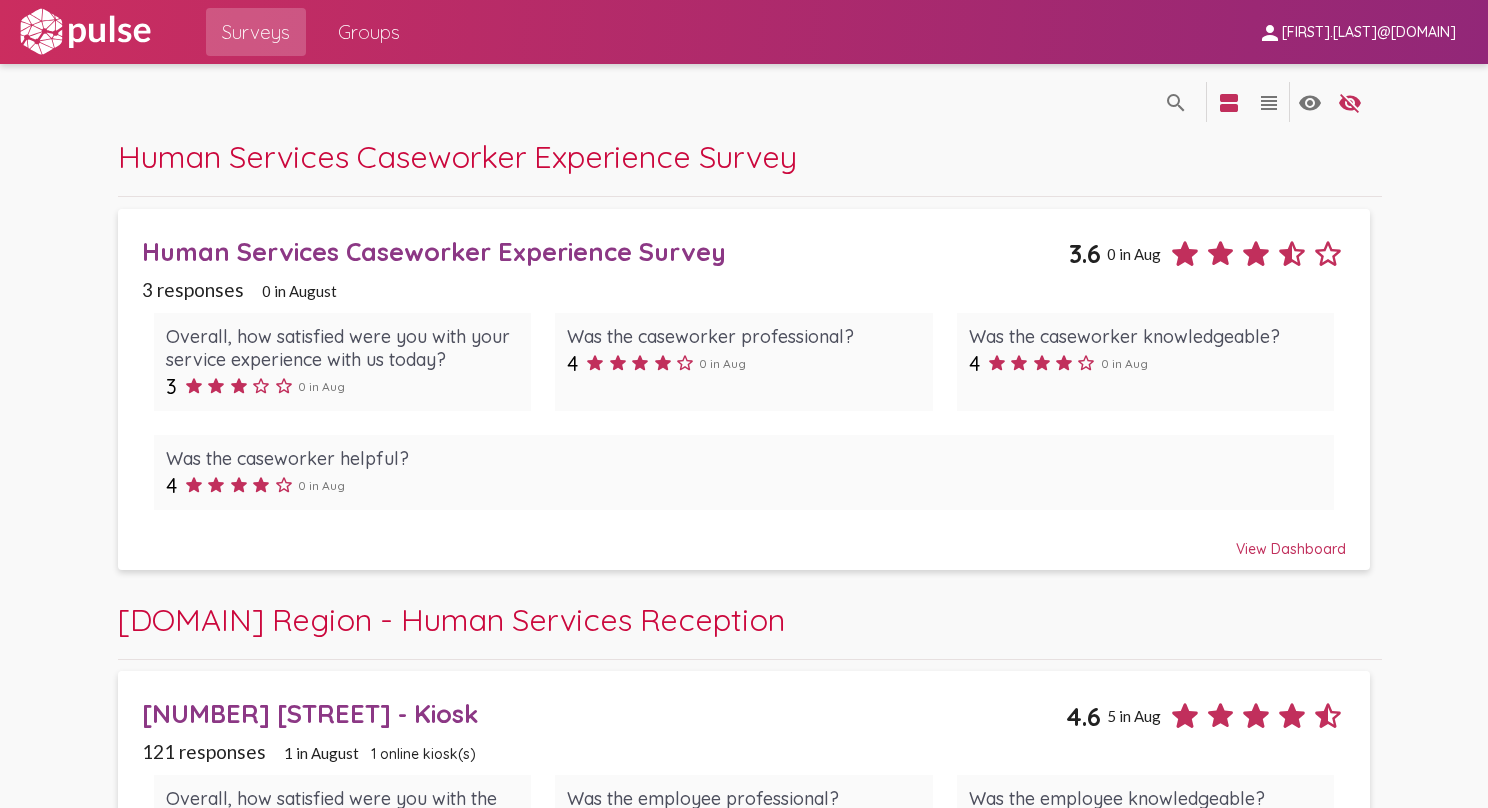 click on "[NUMBER] [STREET] - Kiosk" 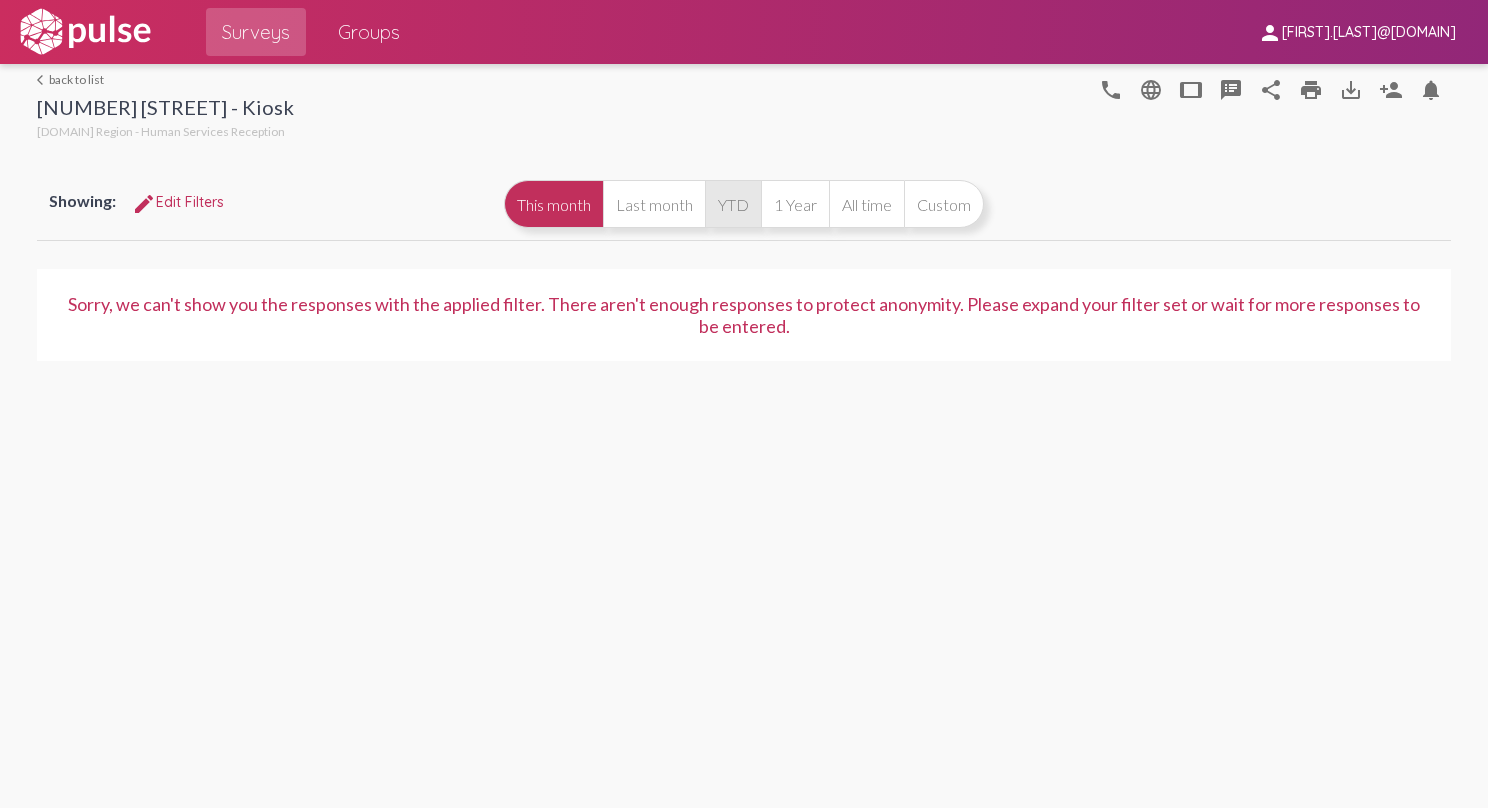 click on "YTD" 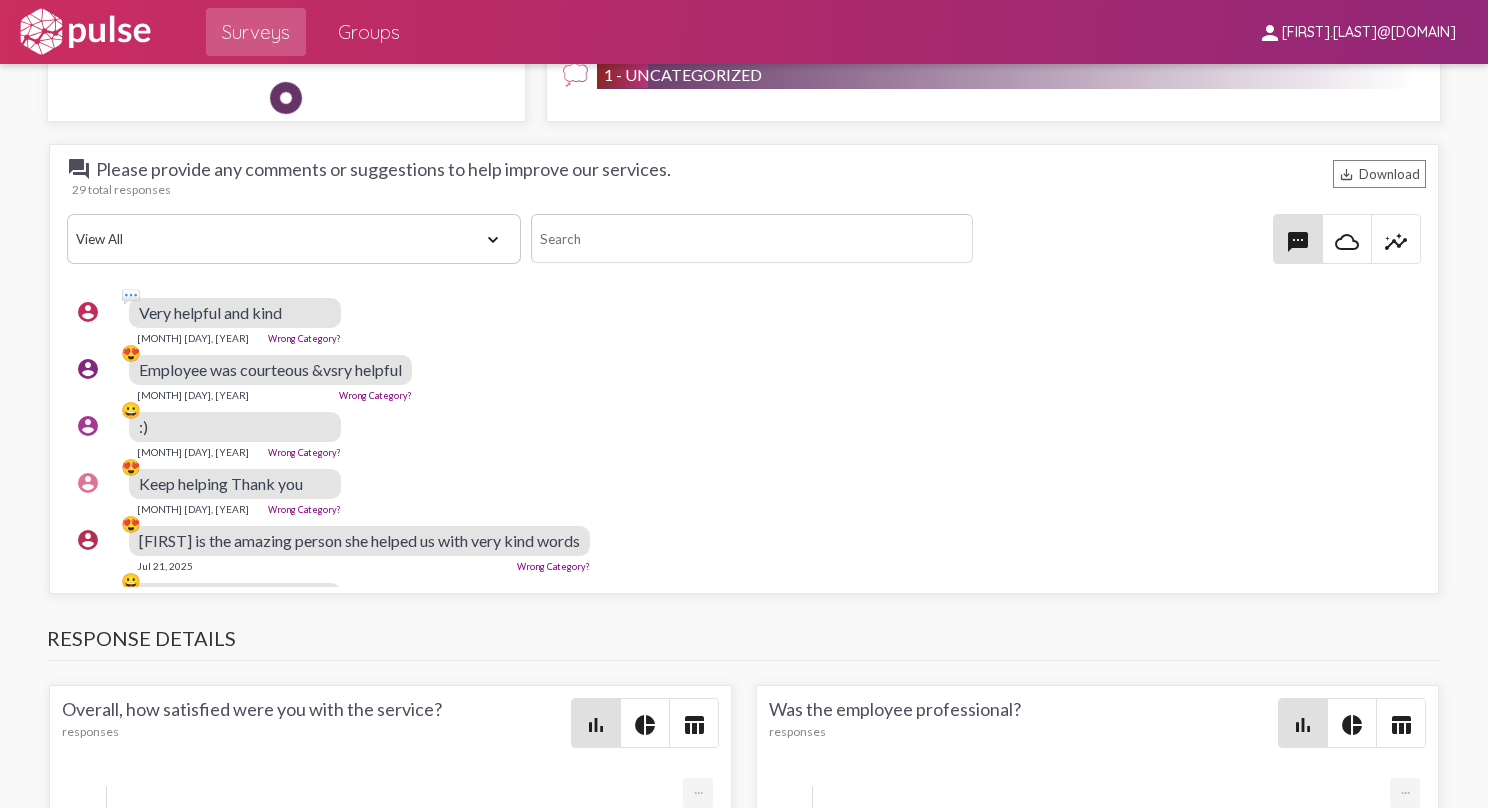 scroll, scrollTop: 2500, scrollLeft: 0, axis: vertical 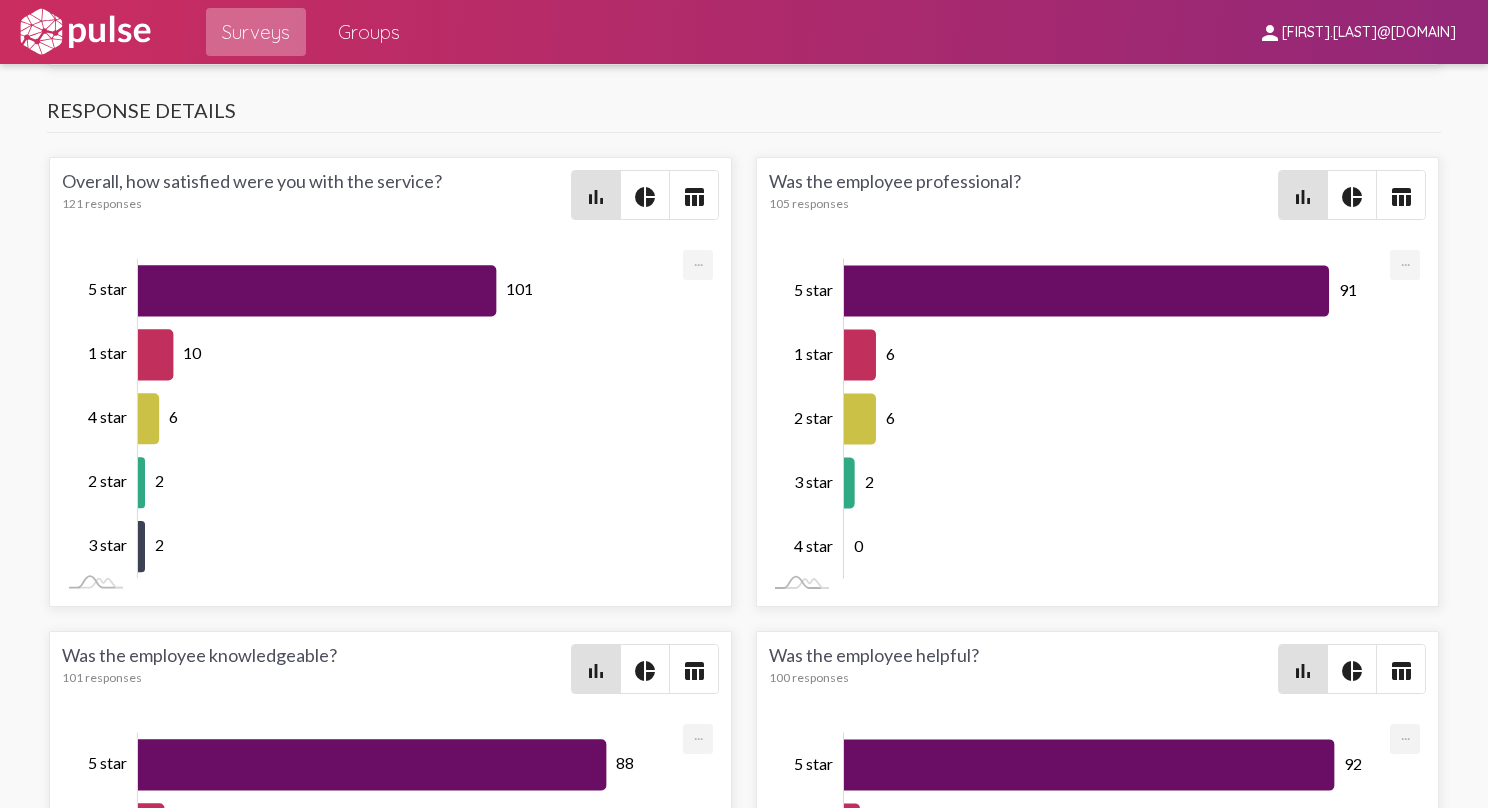 click on "Surveys" 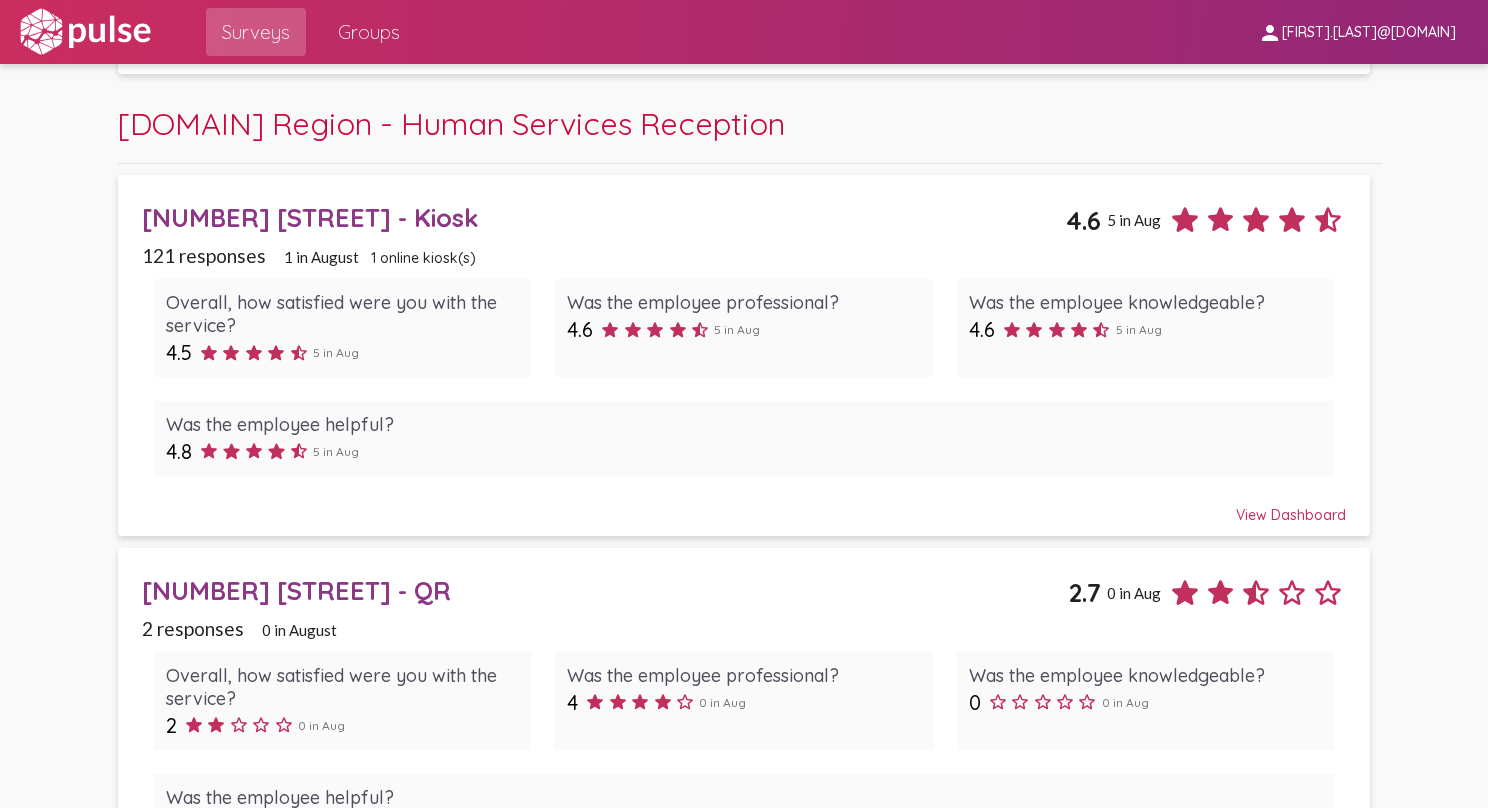 scroll, scrollTop: 500, scrollLeft: 0, axis: vertical 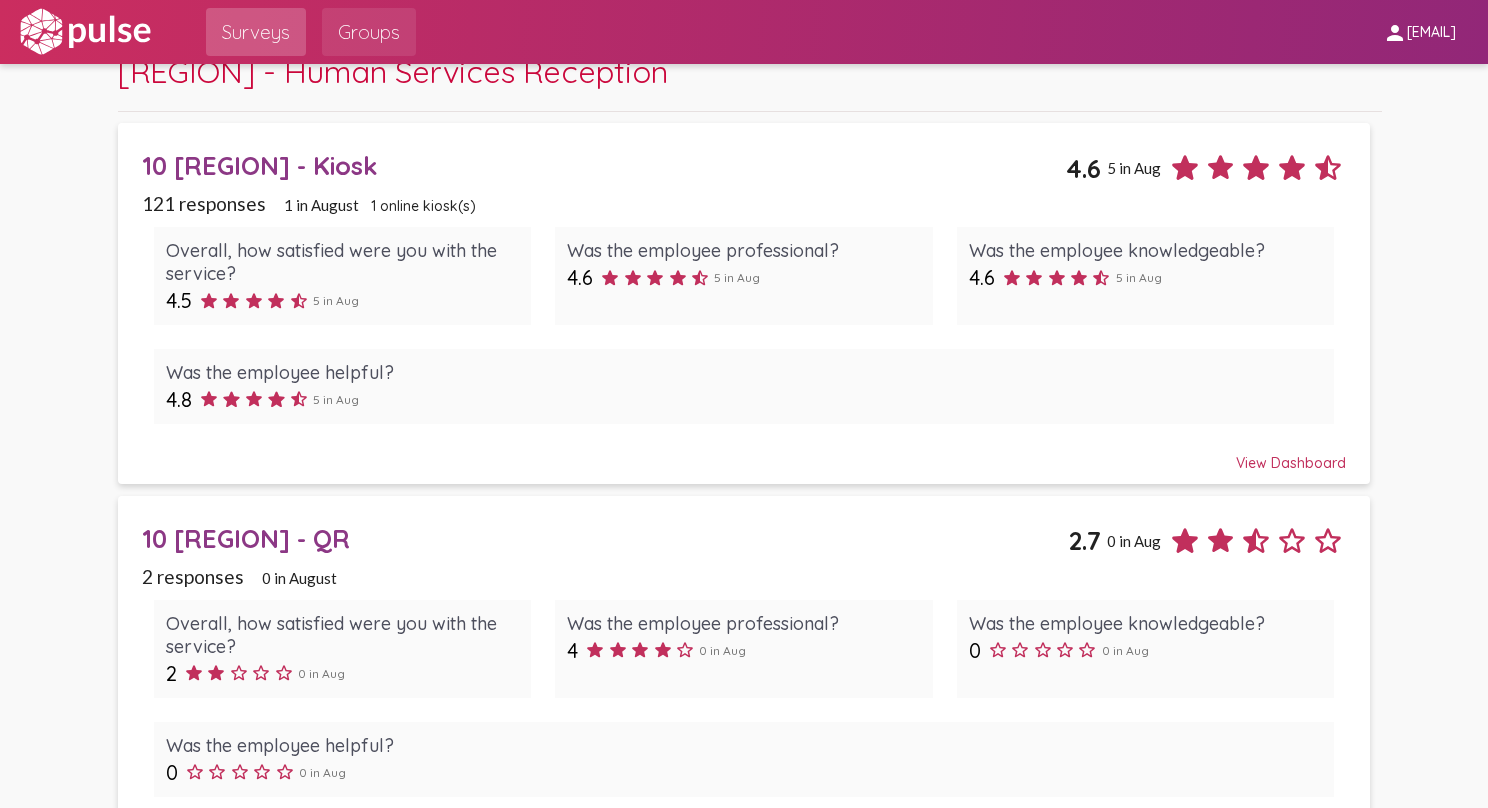 click on "Groups" 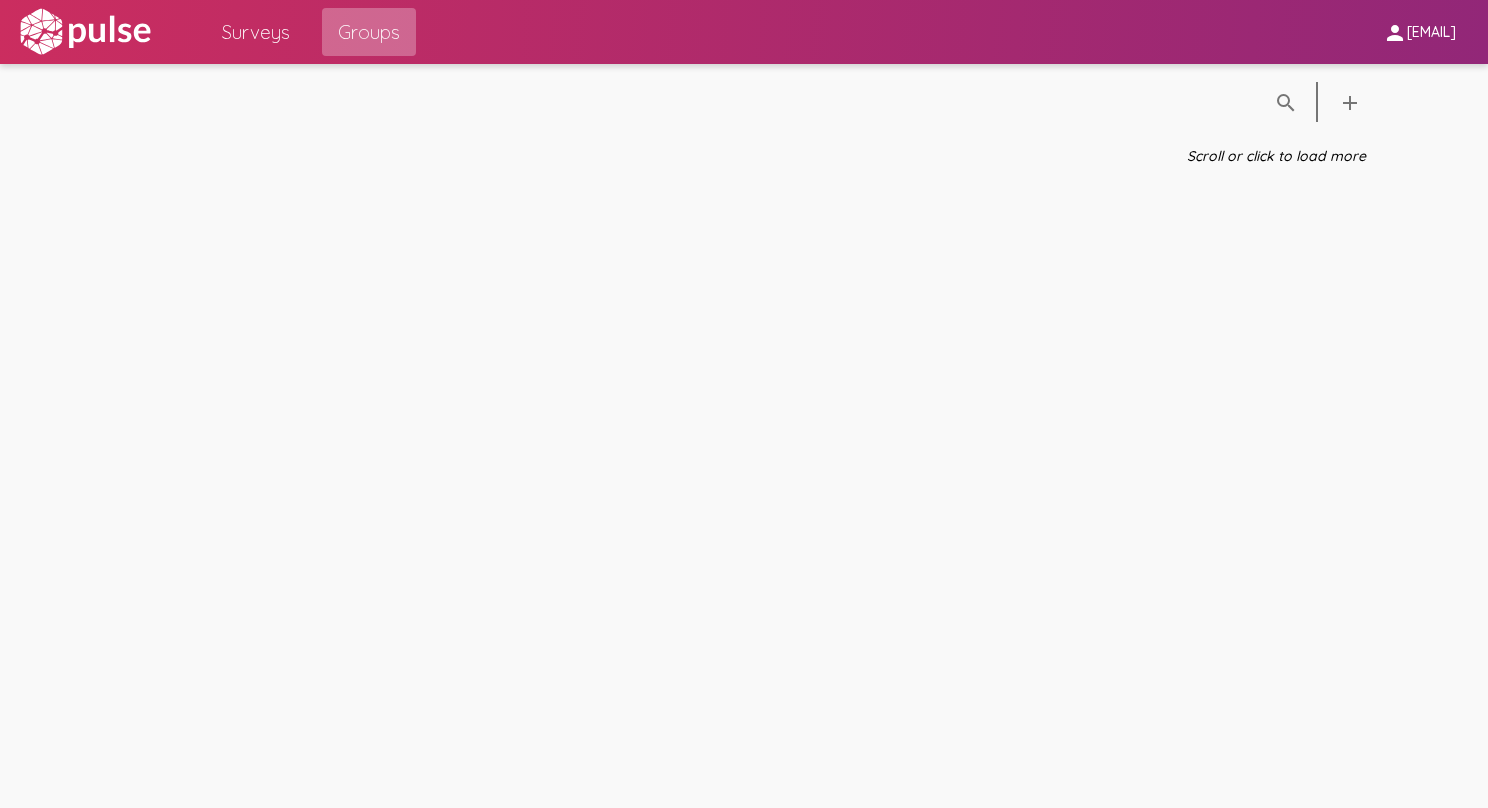 scroll, scrollTop: 0, scrollLeft: 0, axis: both 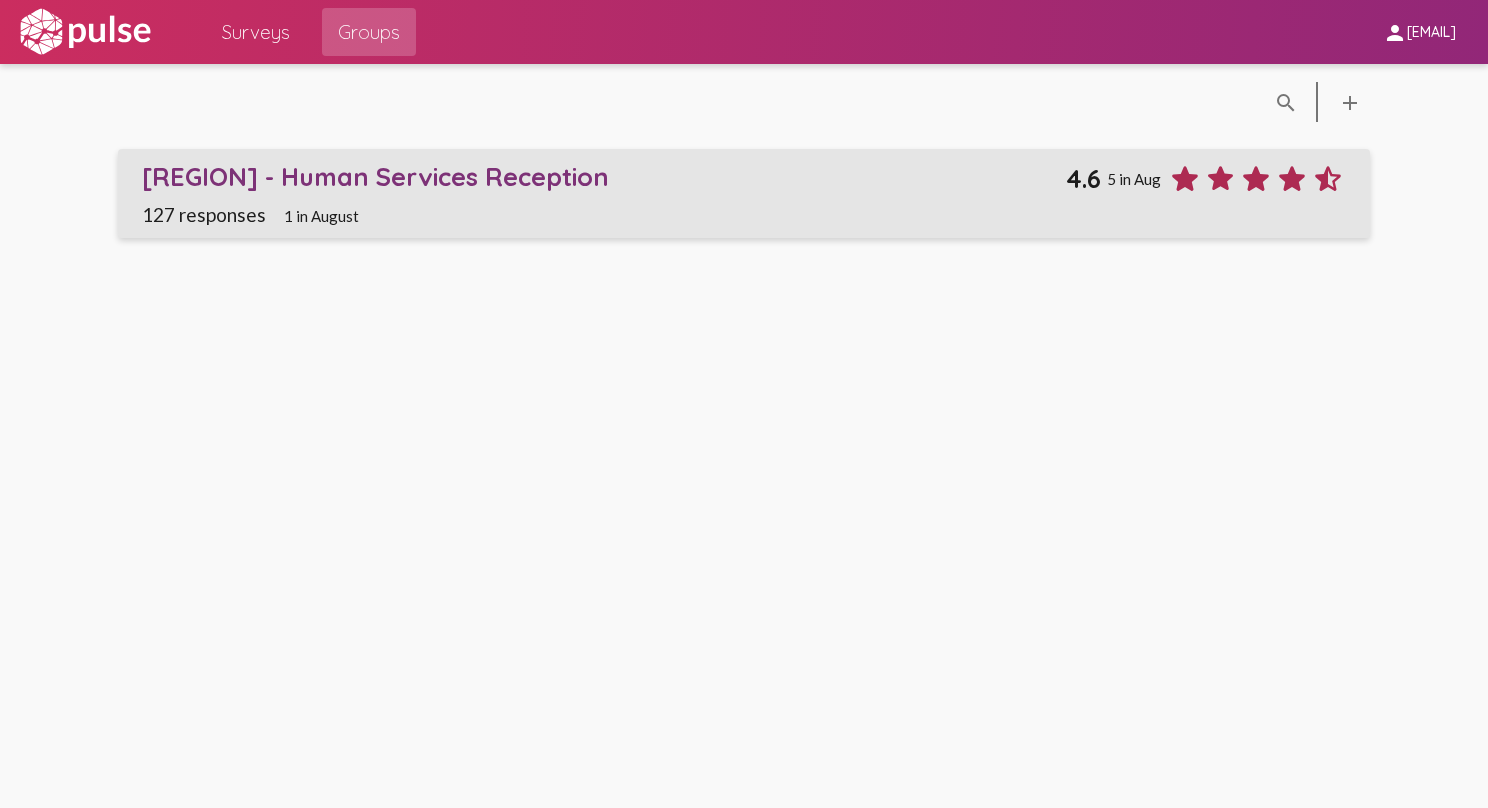 click on "[DOMAIN] Region - Human Services Reception" 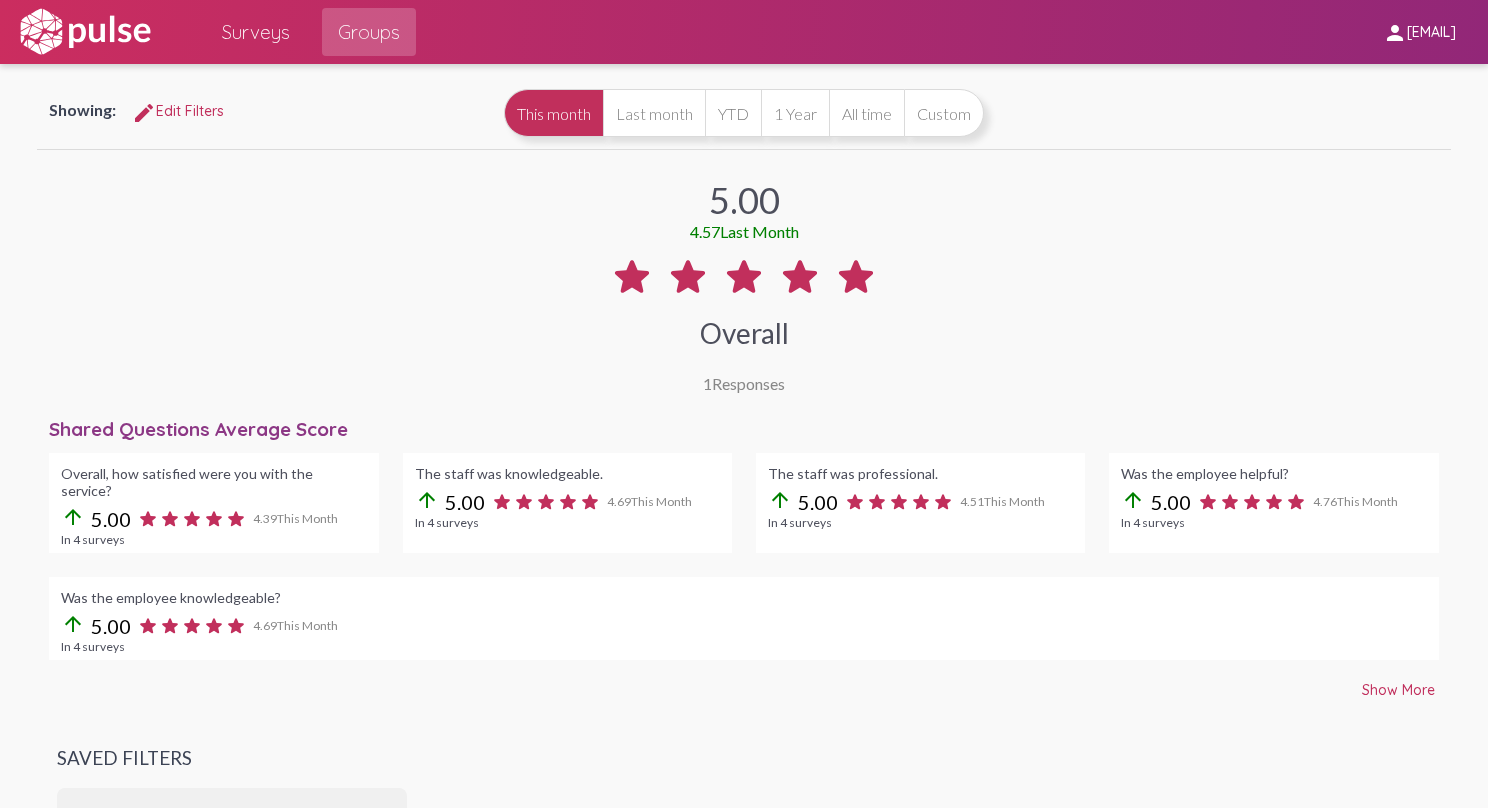 scroll, scrollTop: 100, scrollLeft: 0, axis: vertical 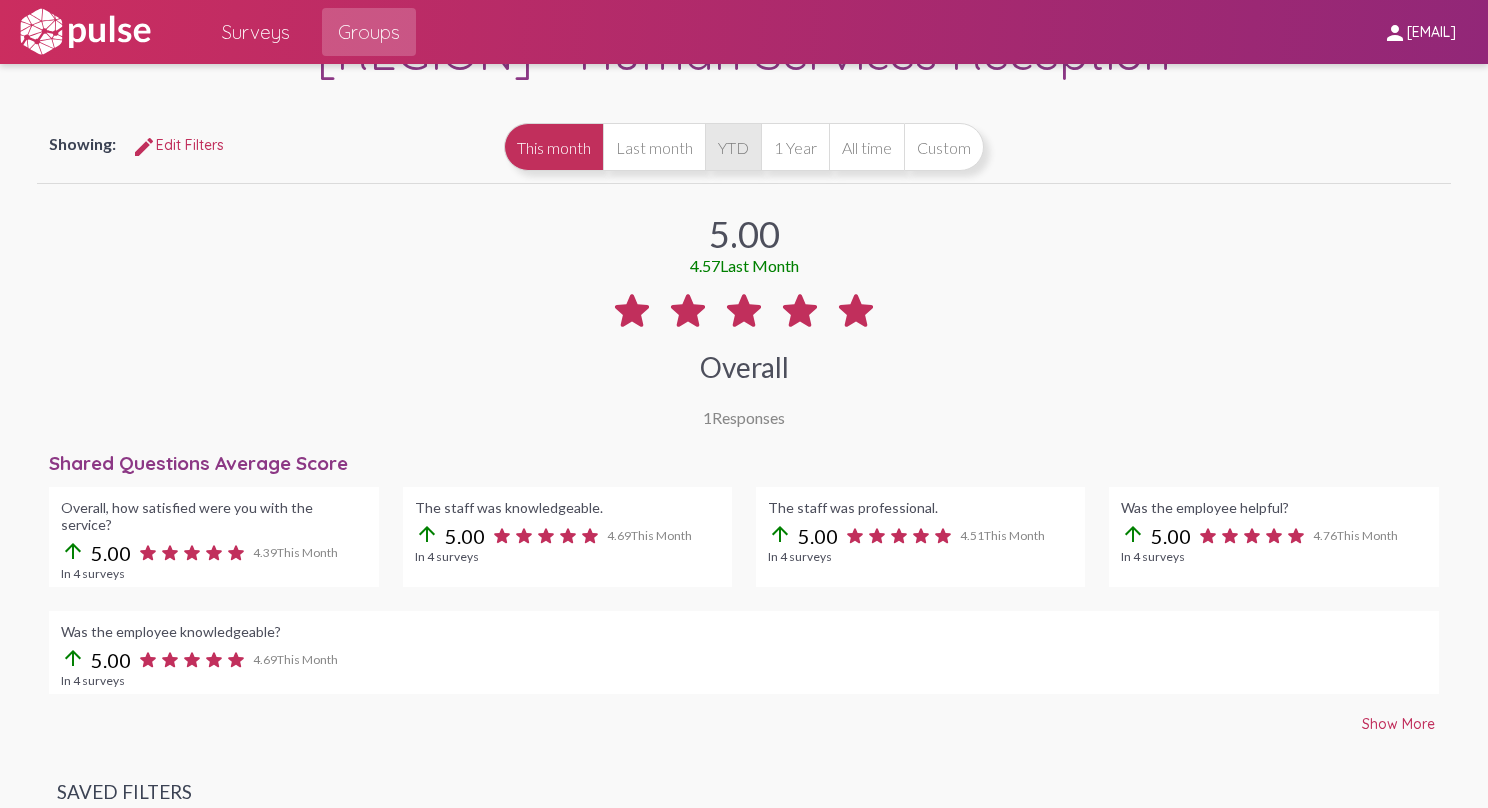 click on "YTD" 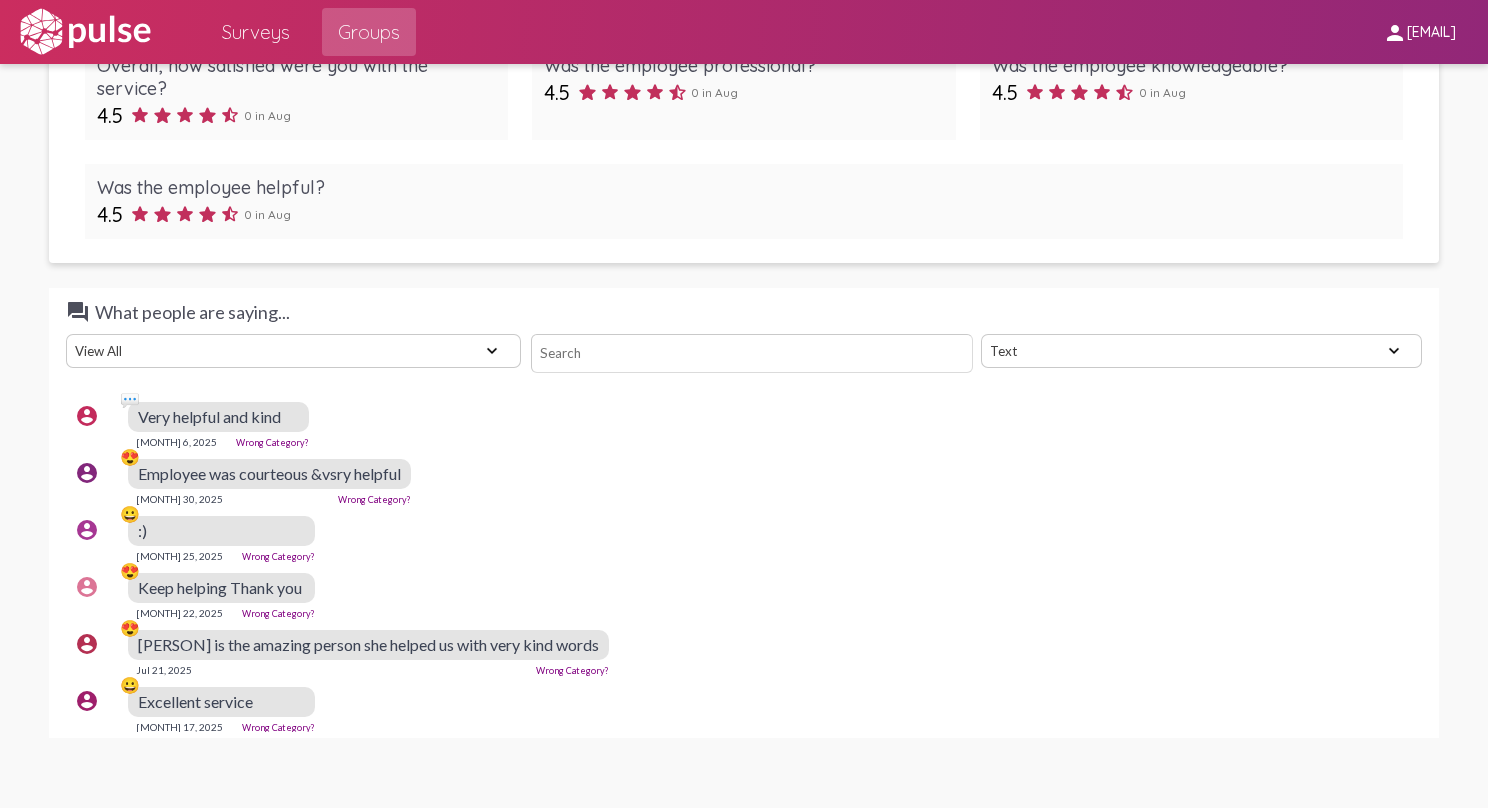 scroll, scrollTop: 3148, scrollLeft: 0, axis: vertical 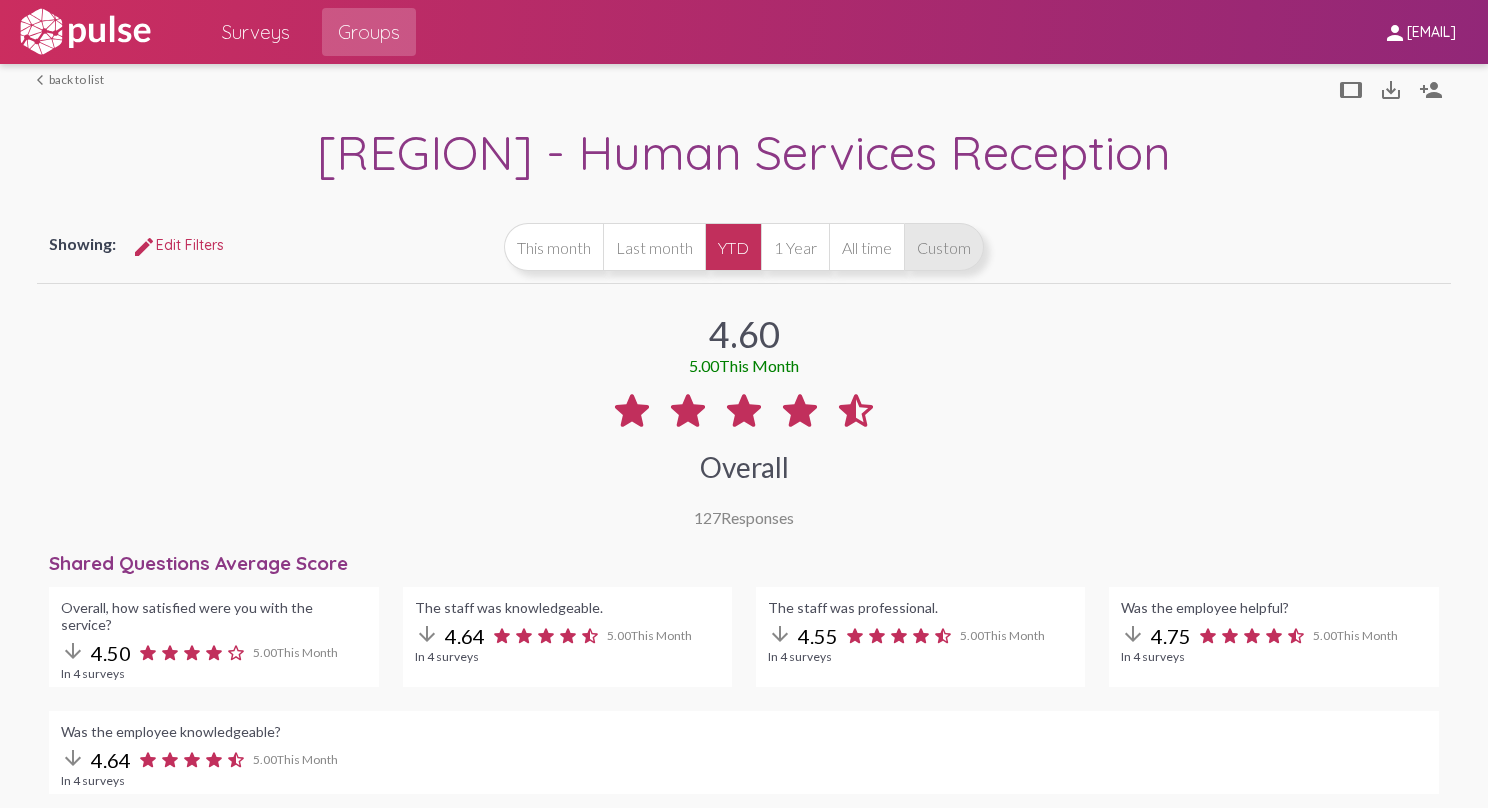 click on "Custom" 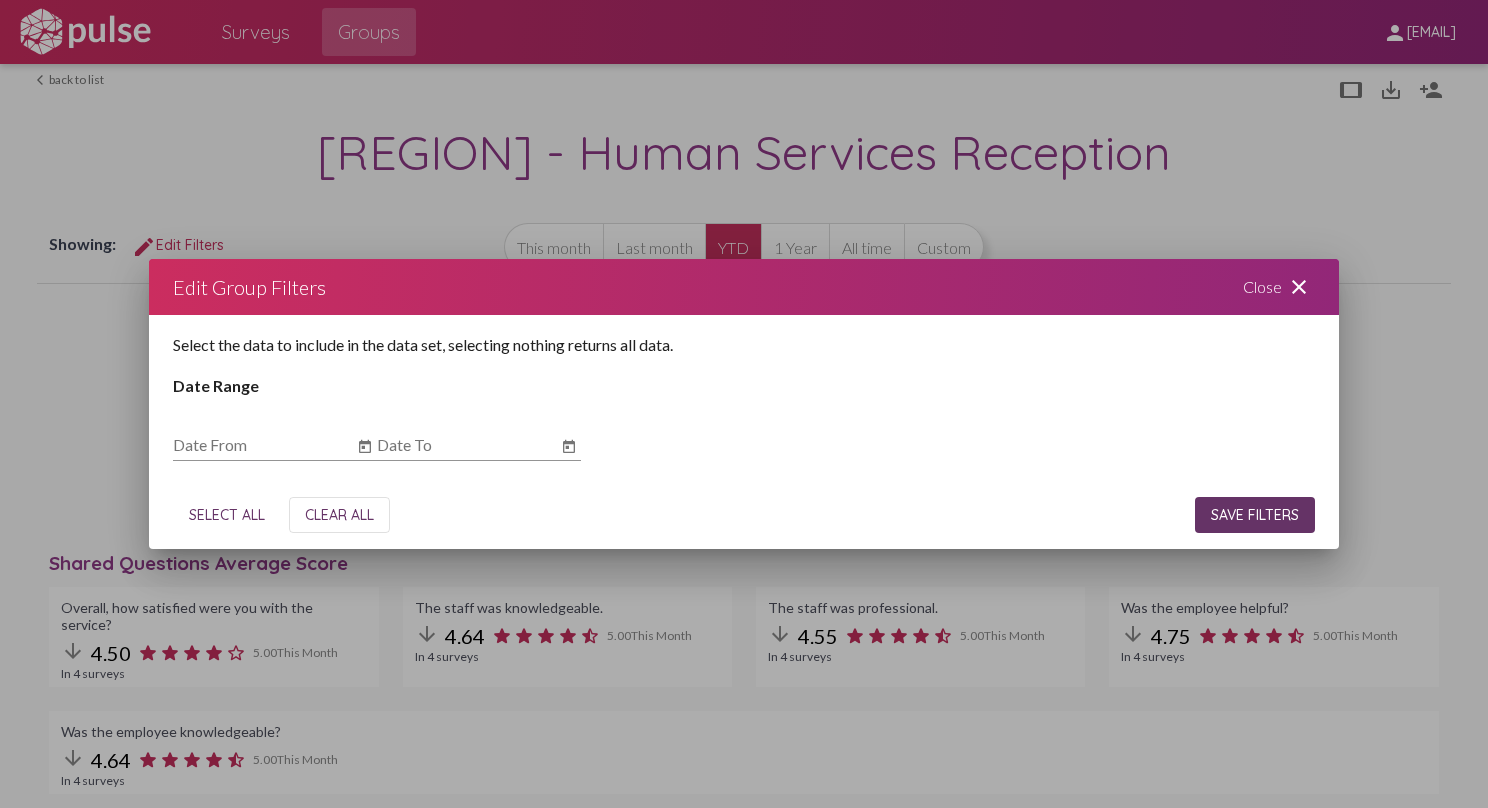 click on "close" at bounding box center [1299, 287] 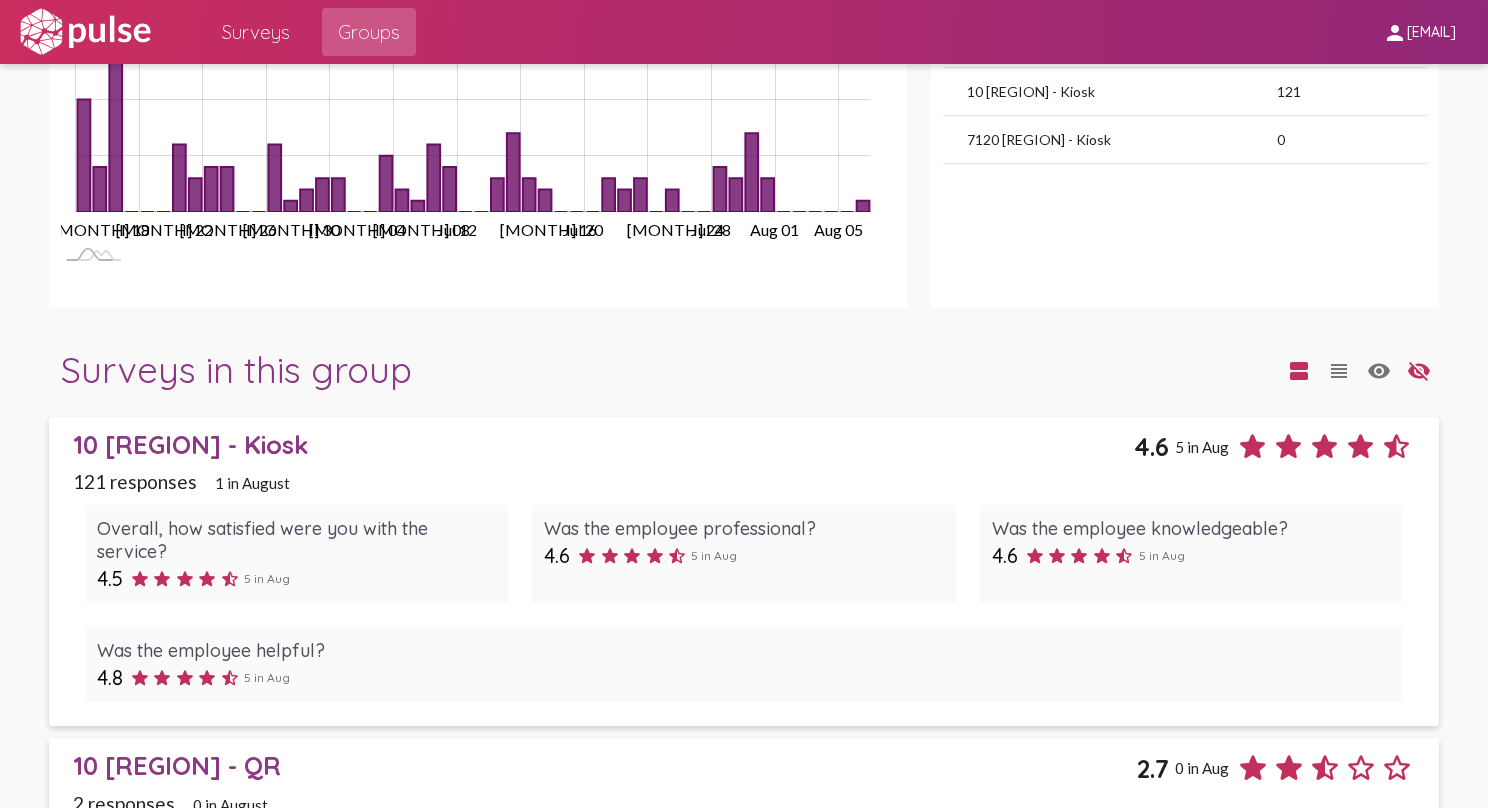 scroll, scrollTop: 1800, scrollLeft: 0, axis: vertical 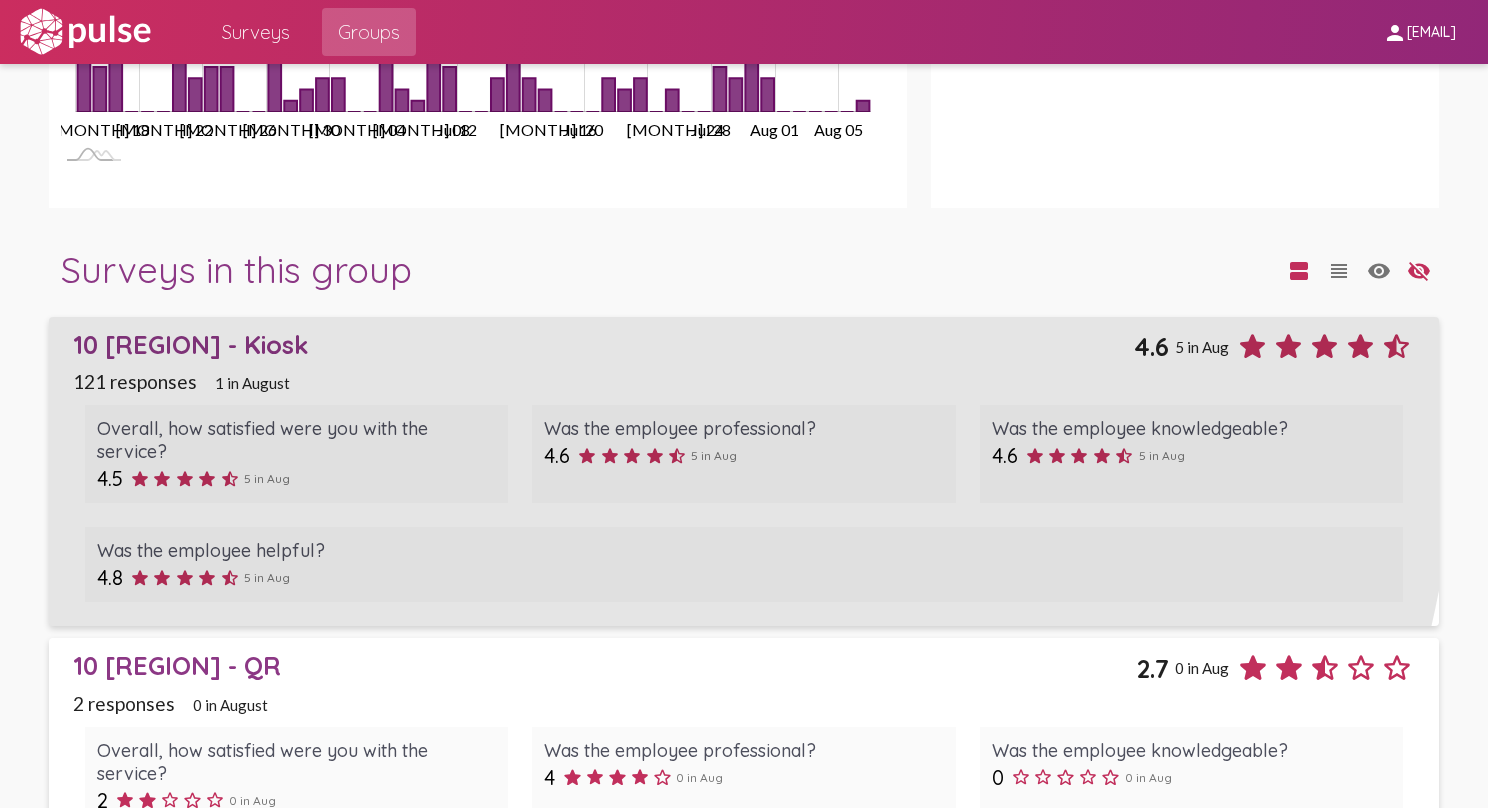 click on "[NUMBER] [STREET] - Kiosk" 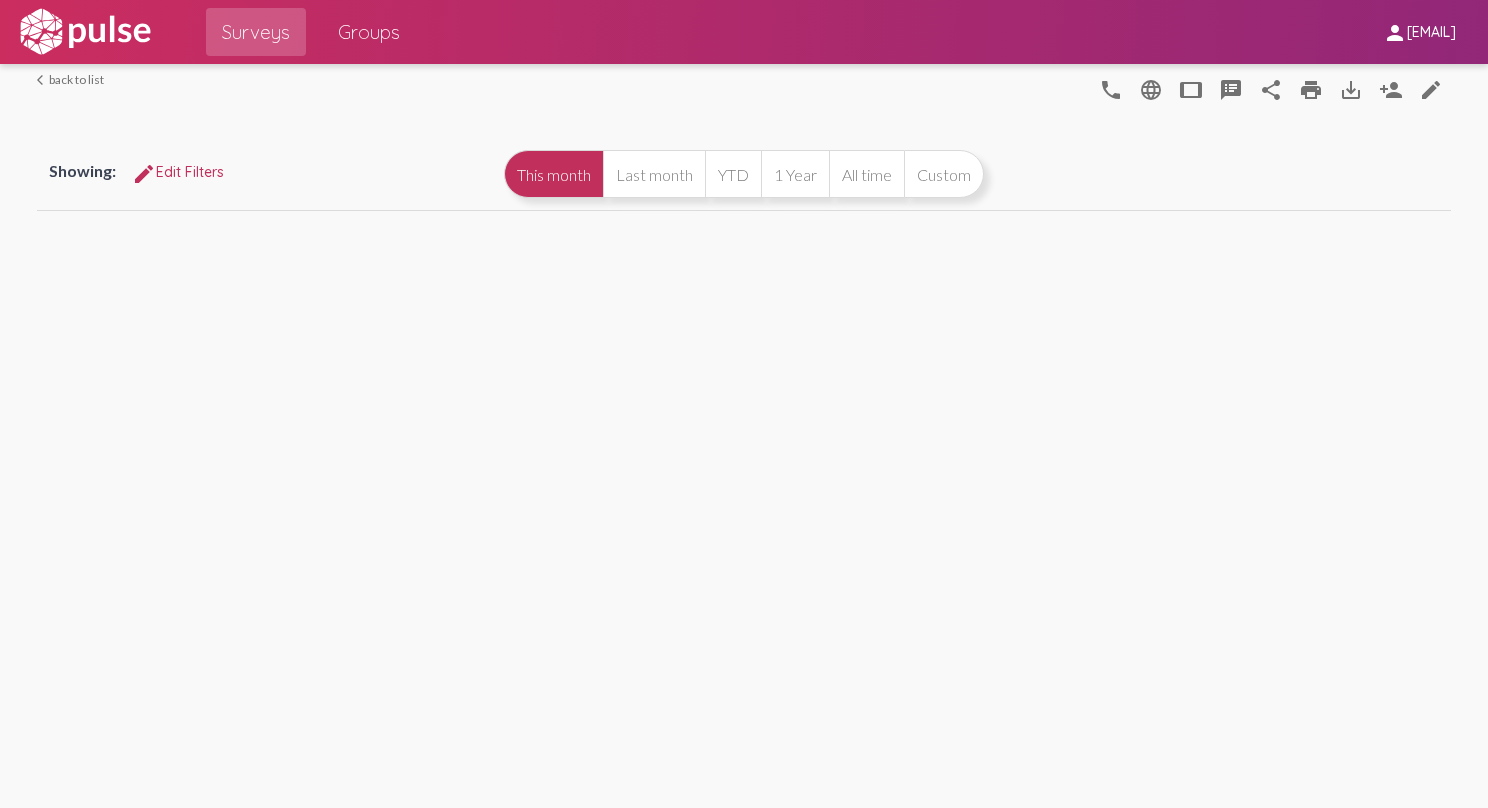scroll, scrollTop: 0, scrollLeft: 0, axis: both 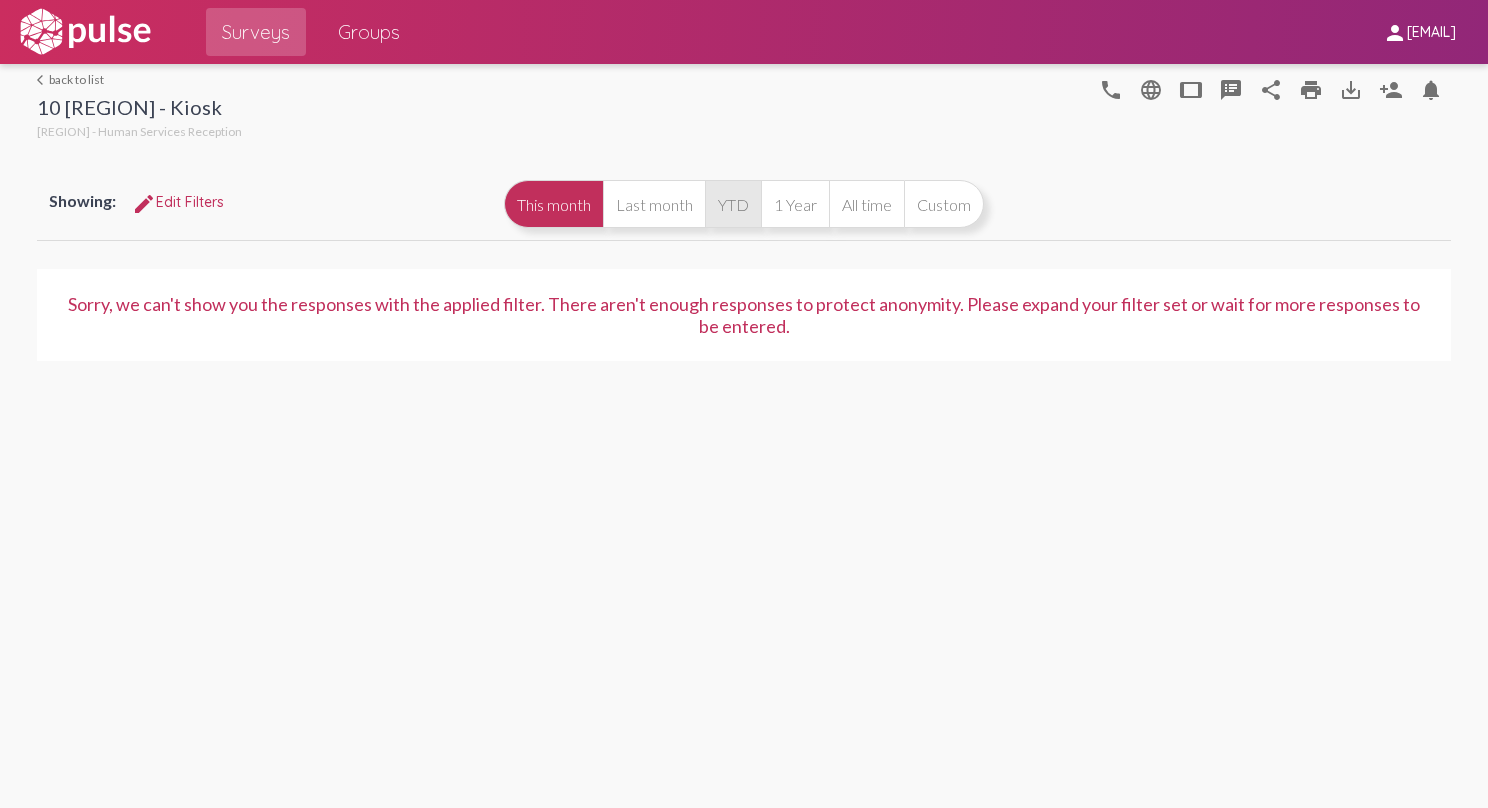 click on "YTD" 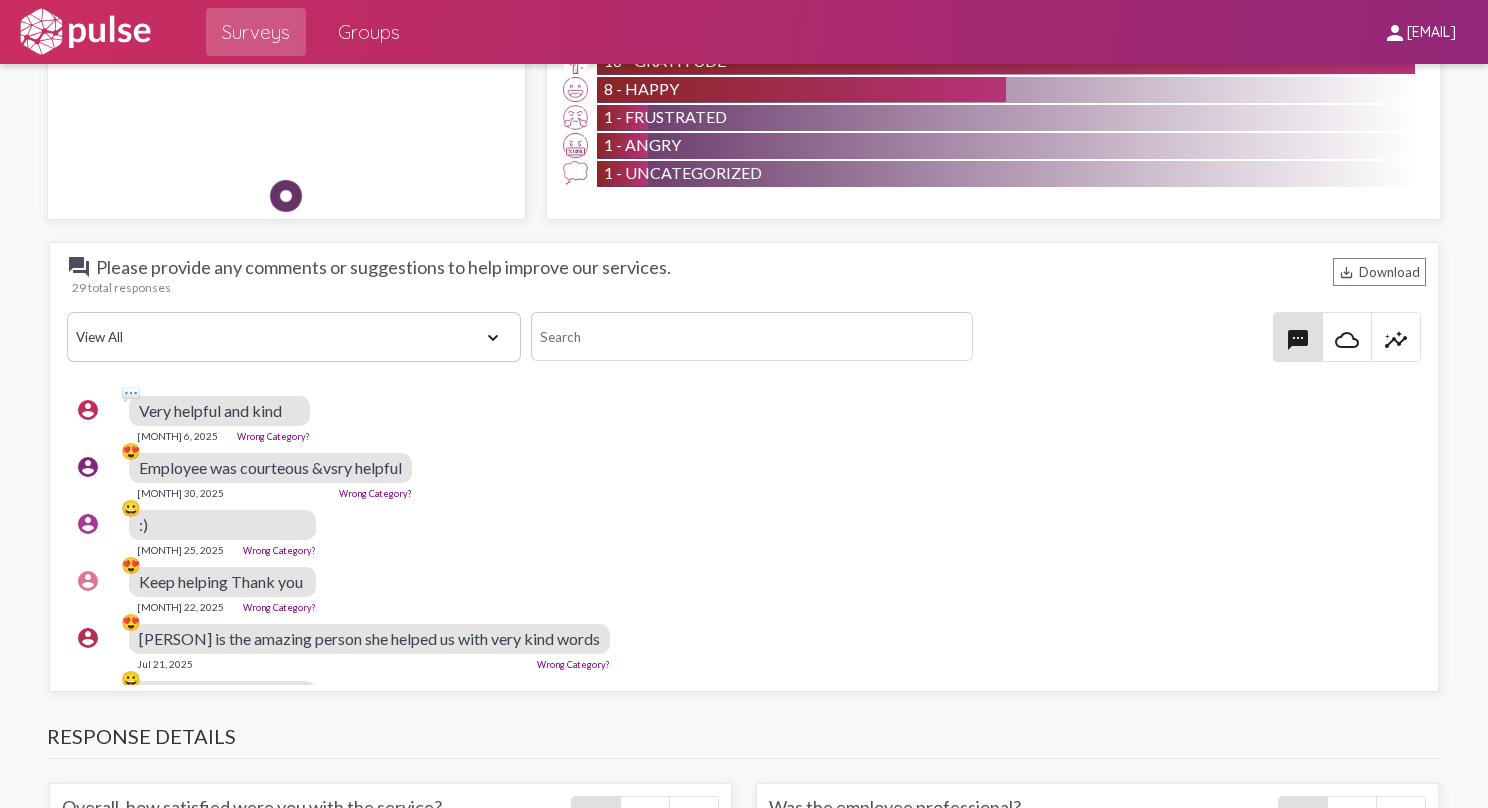 scroll, scrollTop: 2300, scrollLeft: 0, axis: vertical 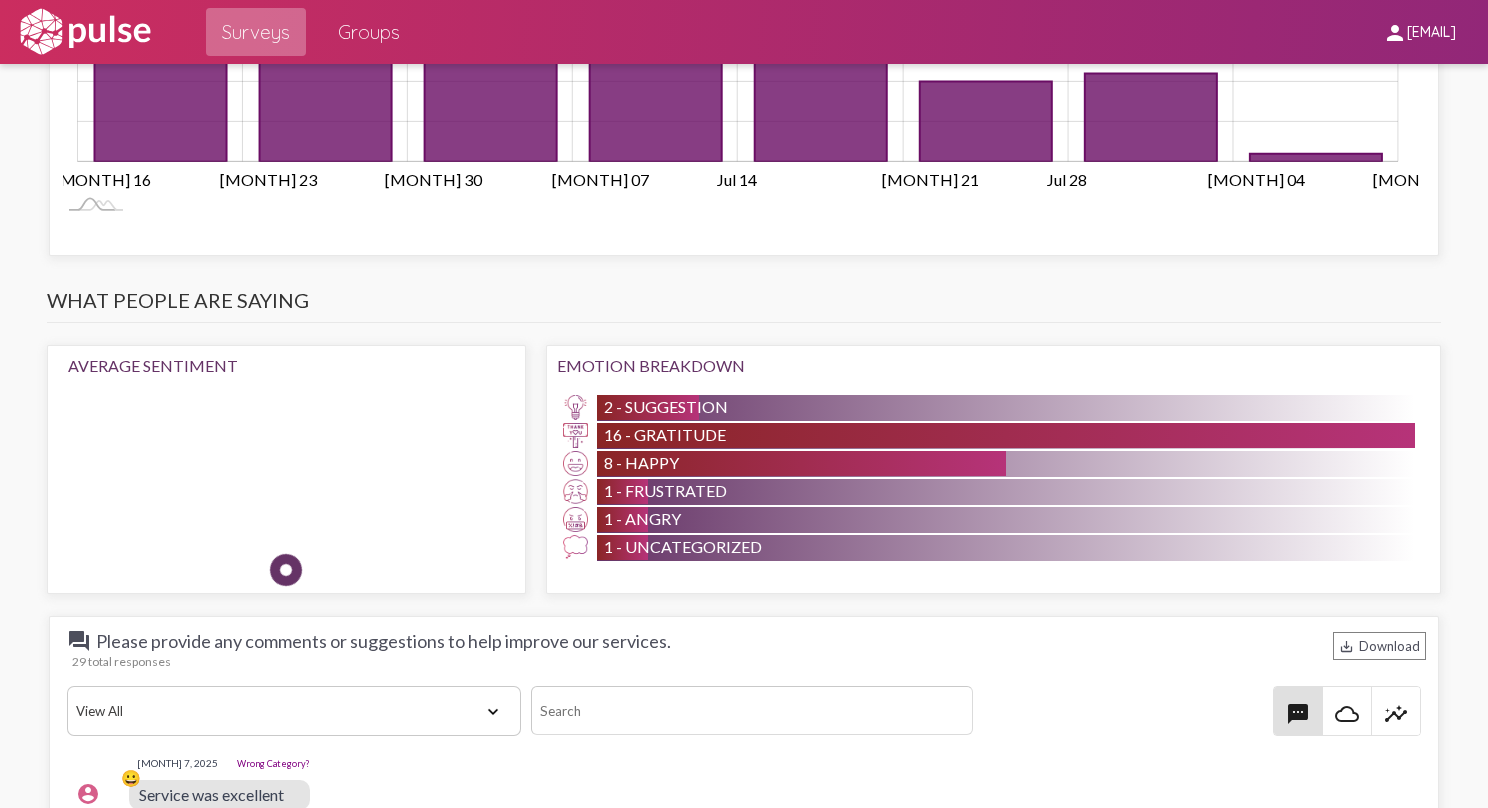 click on "Surveys" 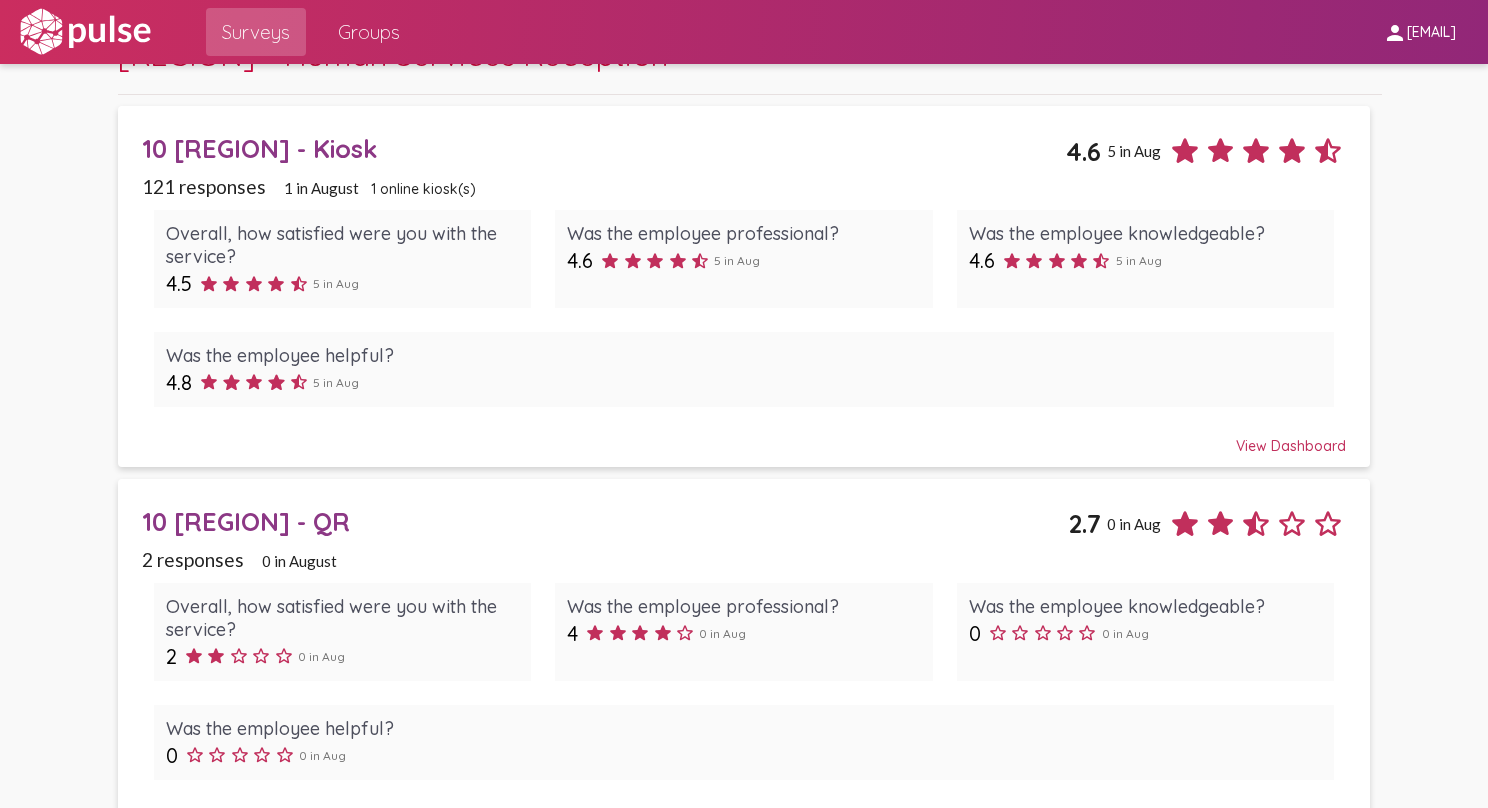 scroll, scrollTop: 600, scrollLeft: 0, axis: vertical 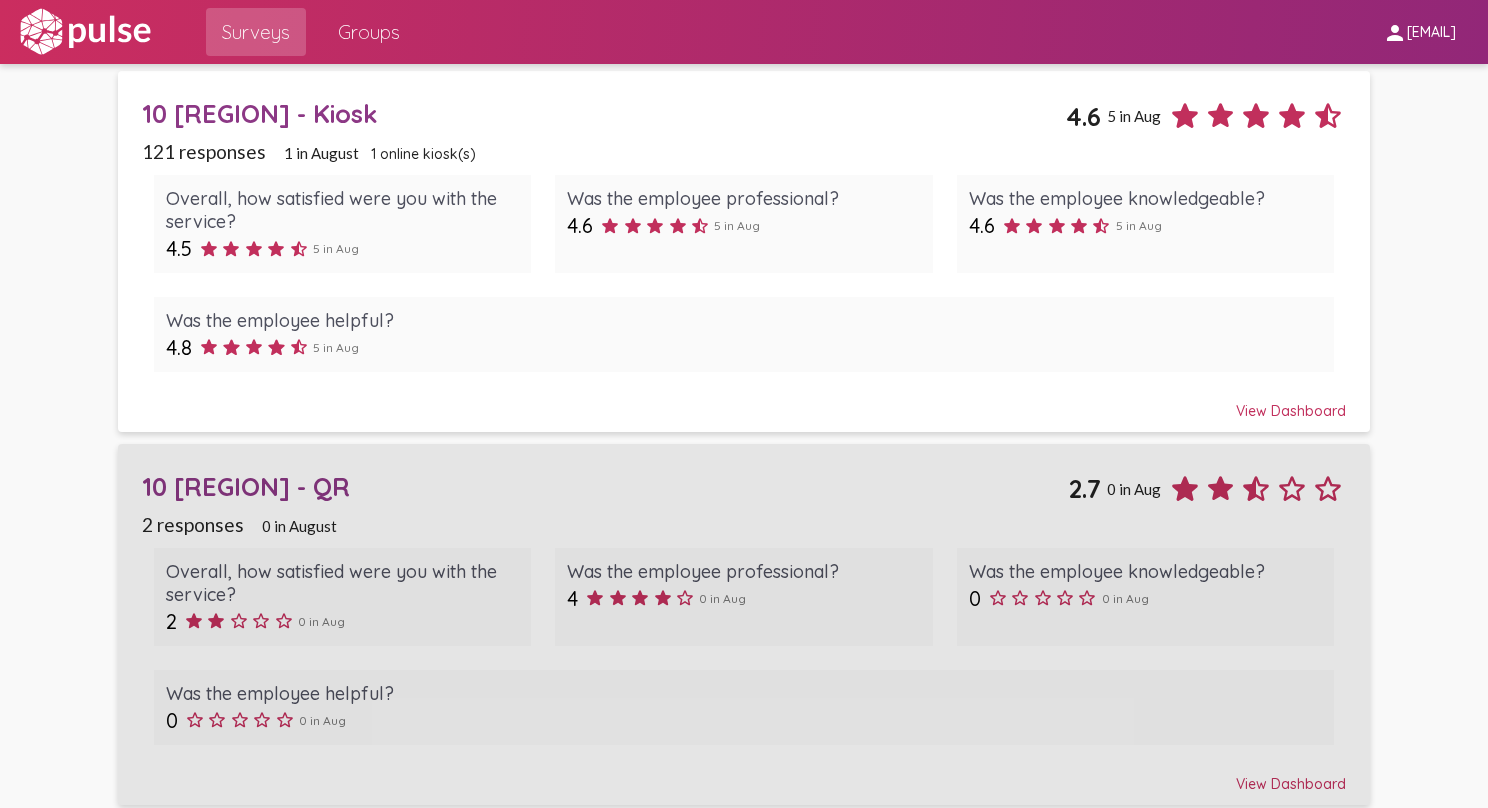 click on "[NUMBER] [STREET] - QR" 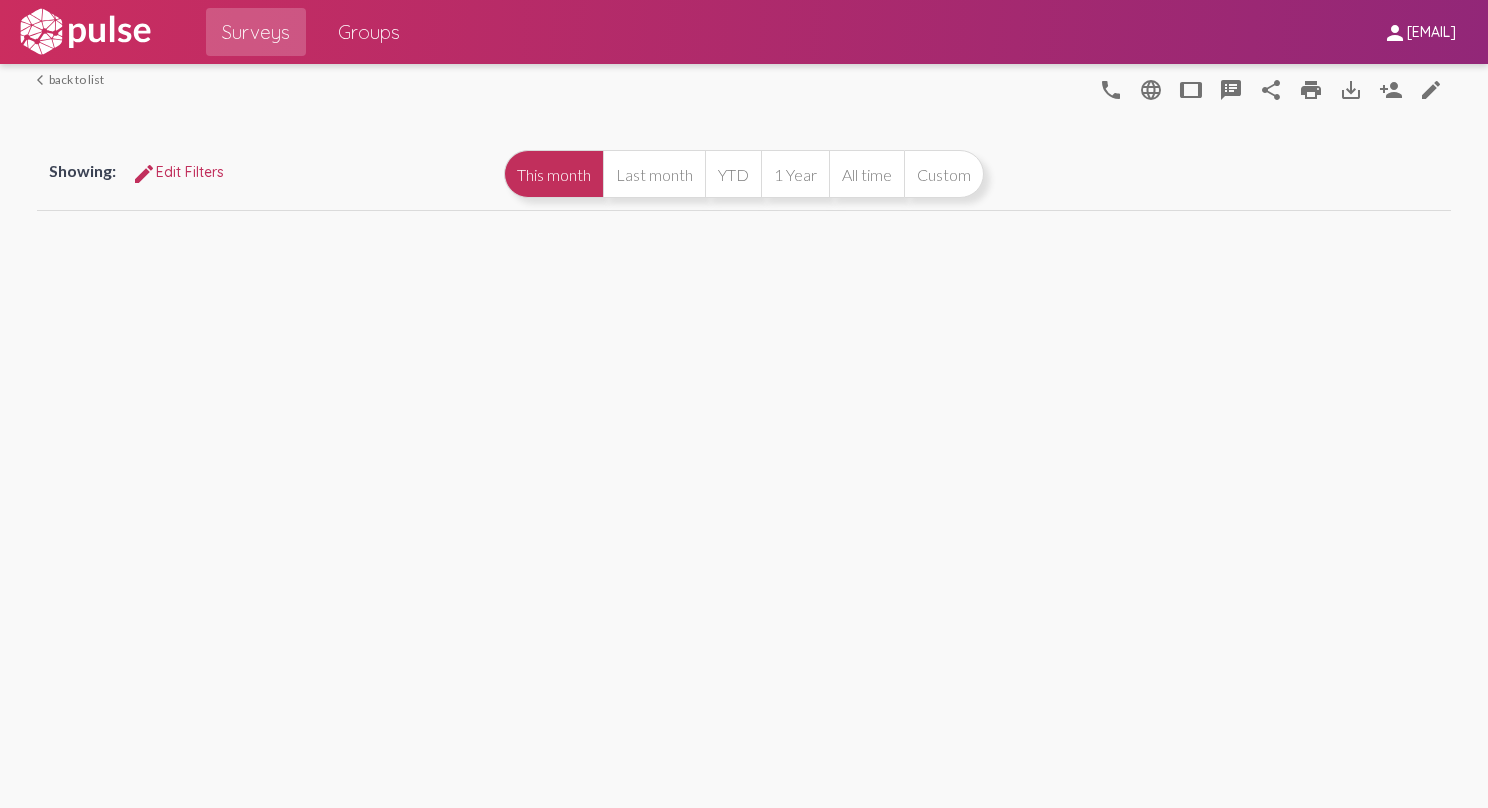 scroll, scrollTop: 0, scrollLeft: 0, axis: both 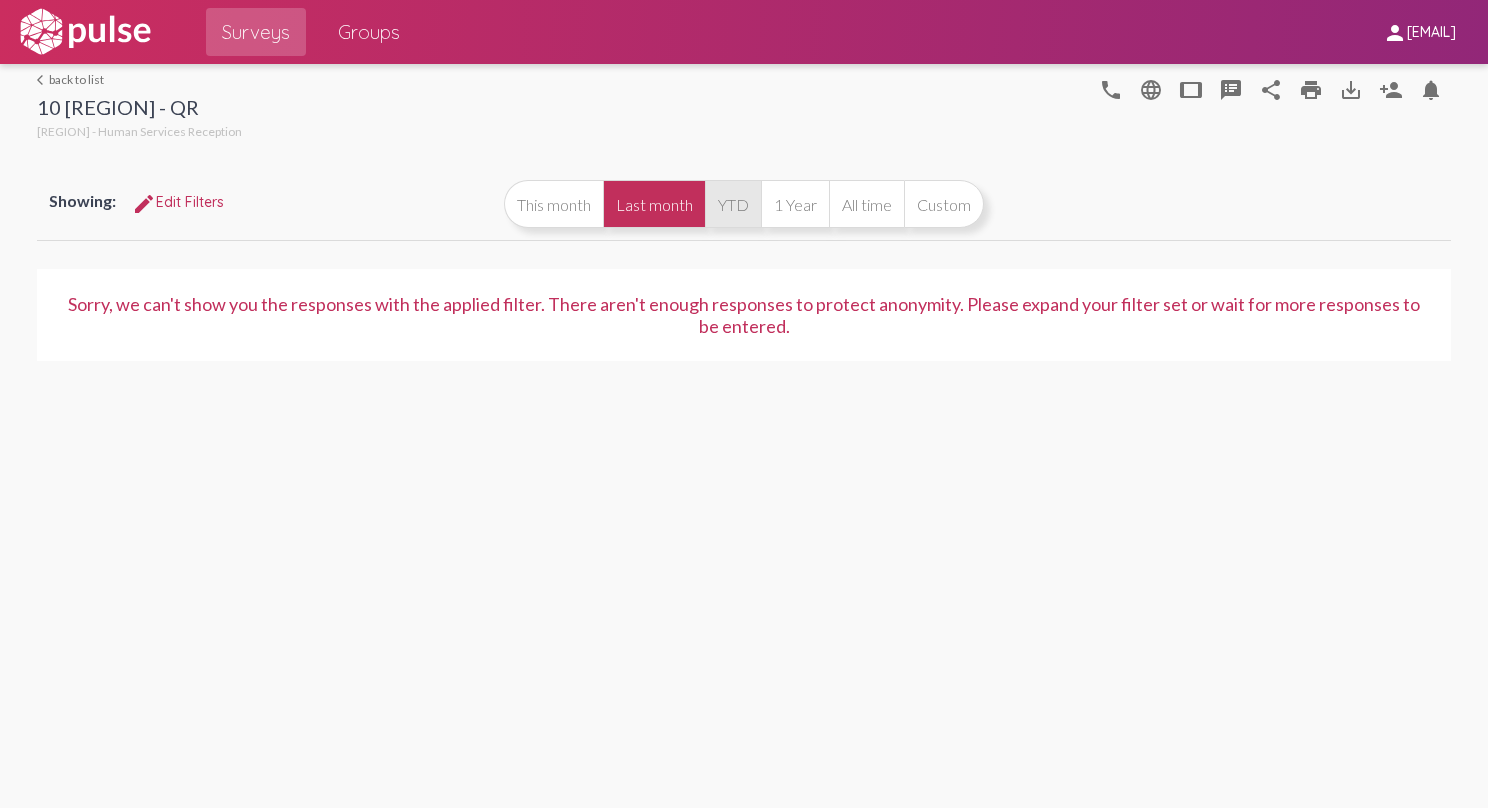 click on "YTD" 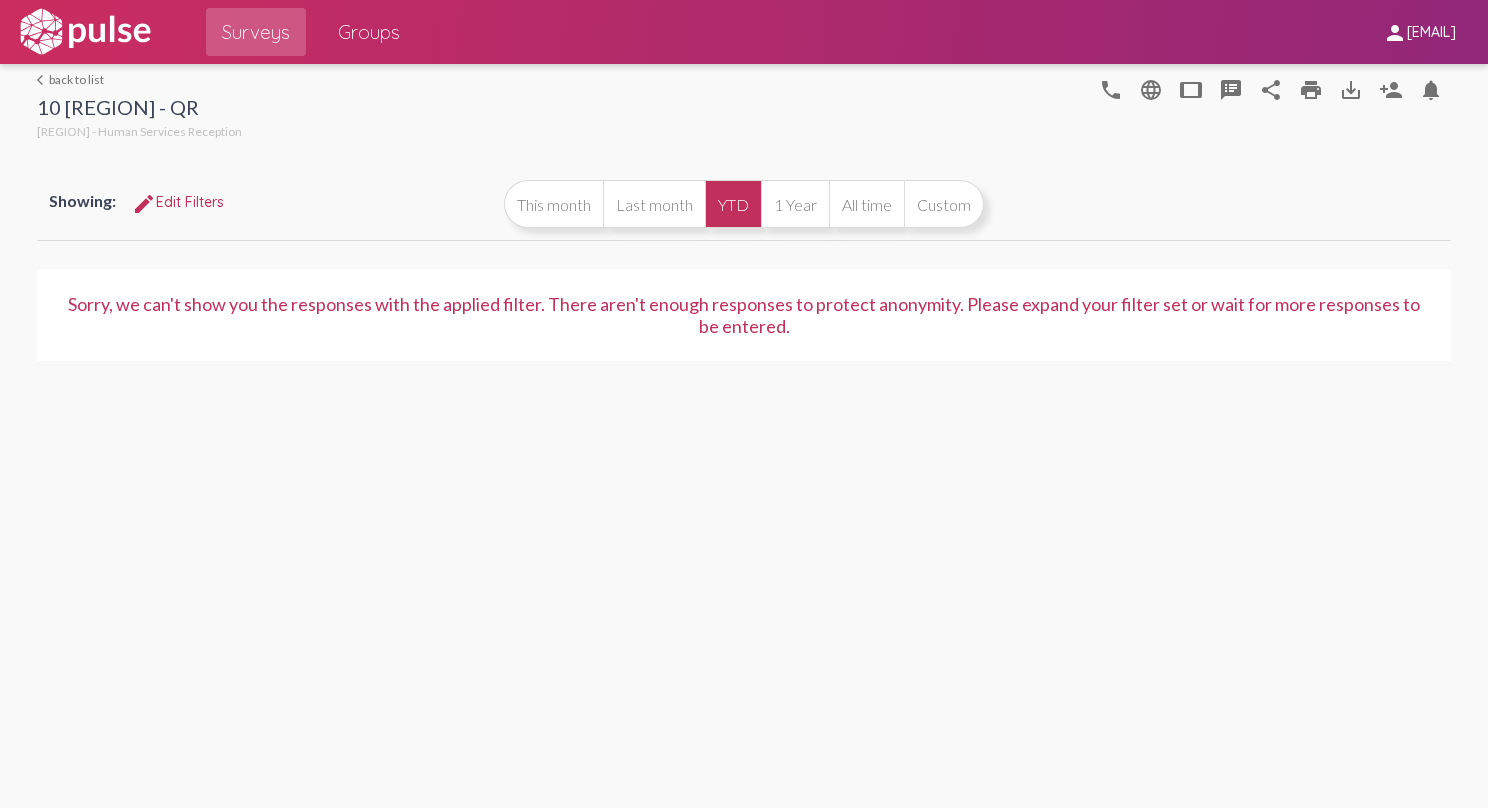click on "YTD" 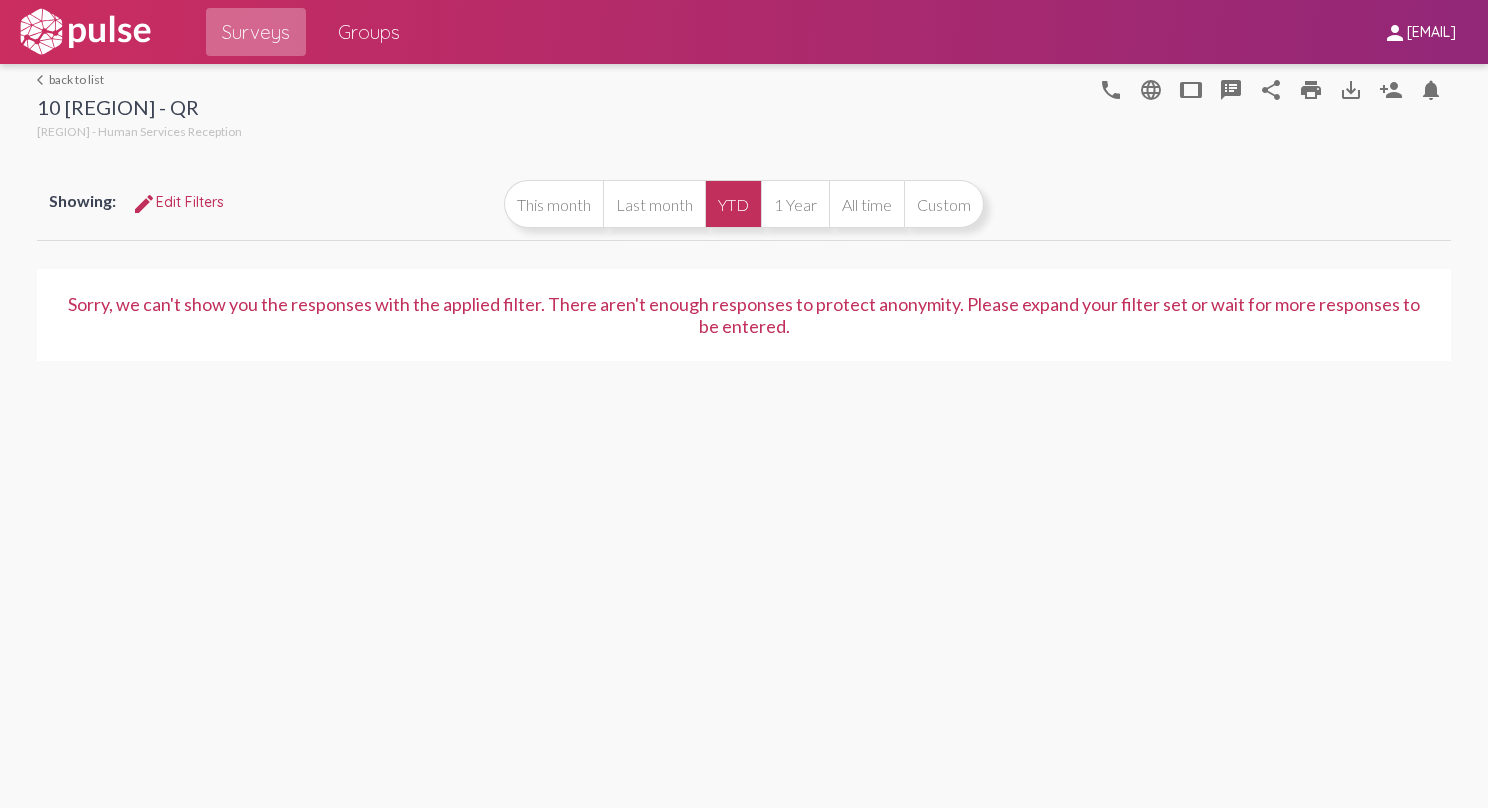 click on "Surveys" 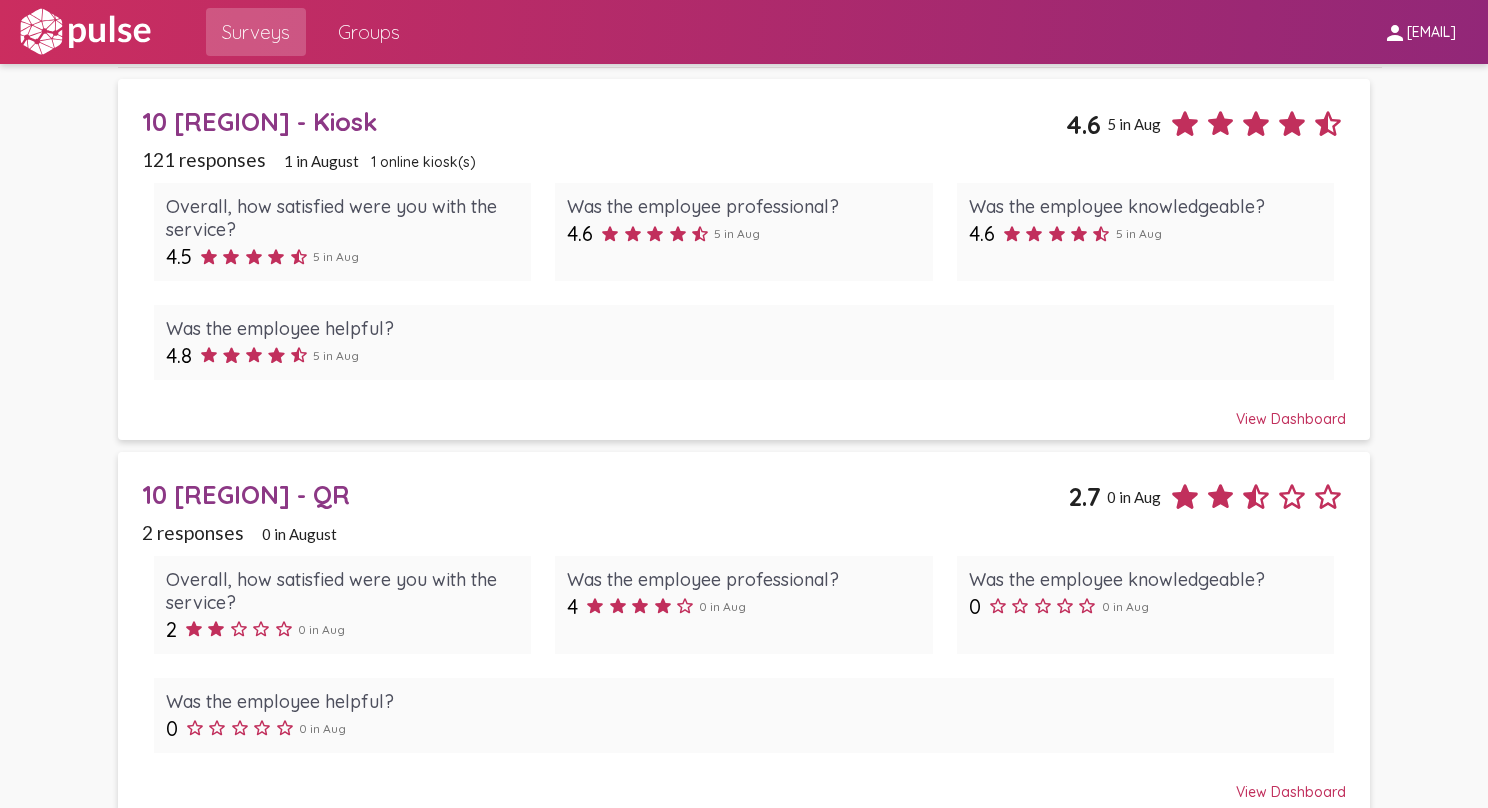 scroll, scrollTop: 600, scrollLeft: 0, axis: vertical 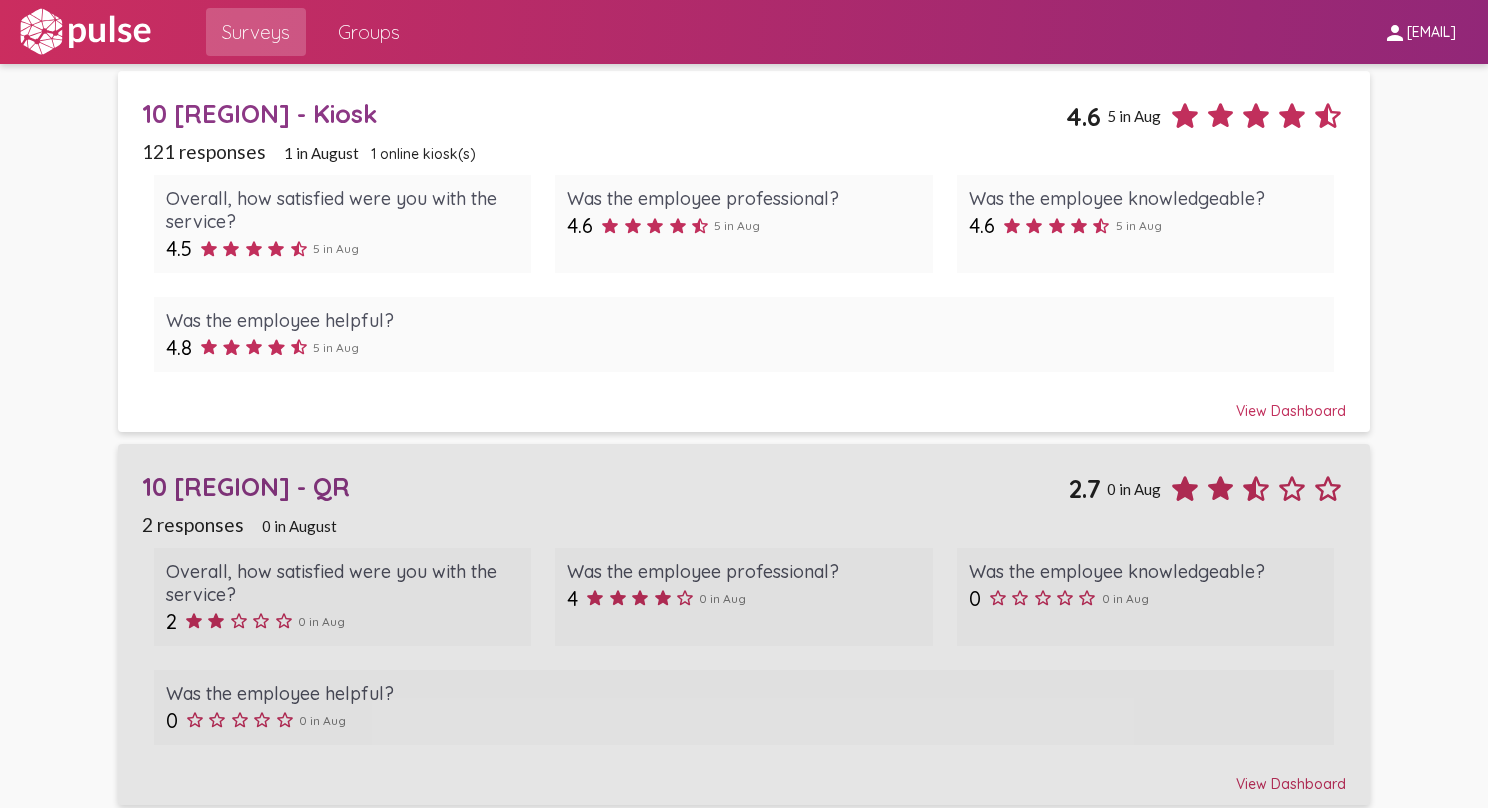 click on "[NUMBER] [STREET] - QR" 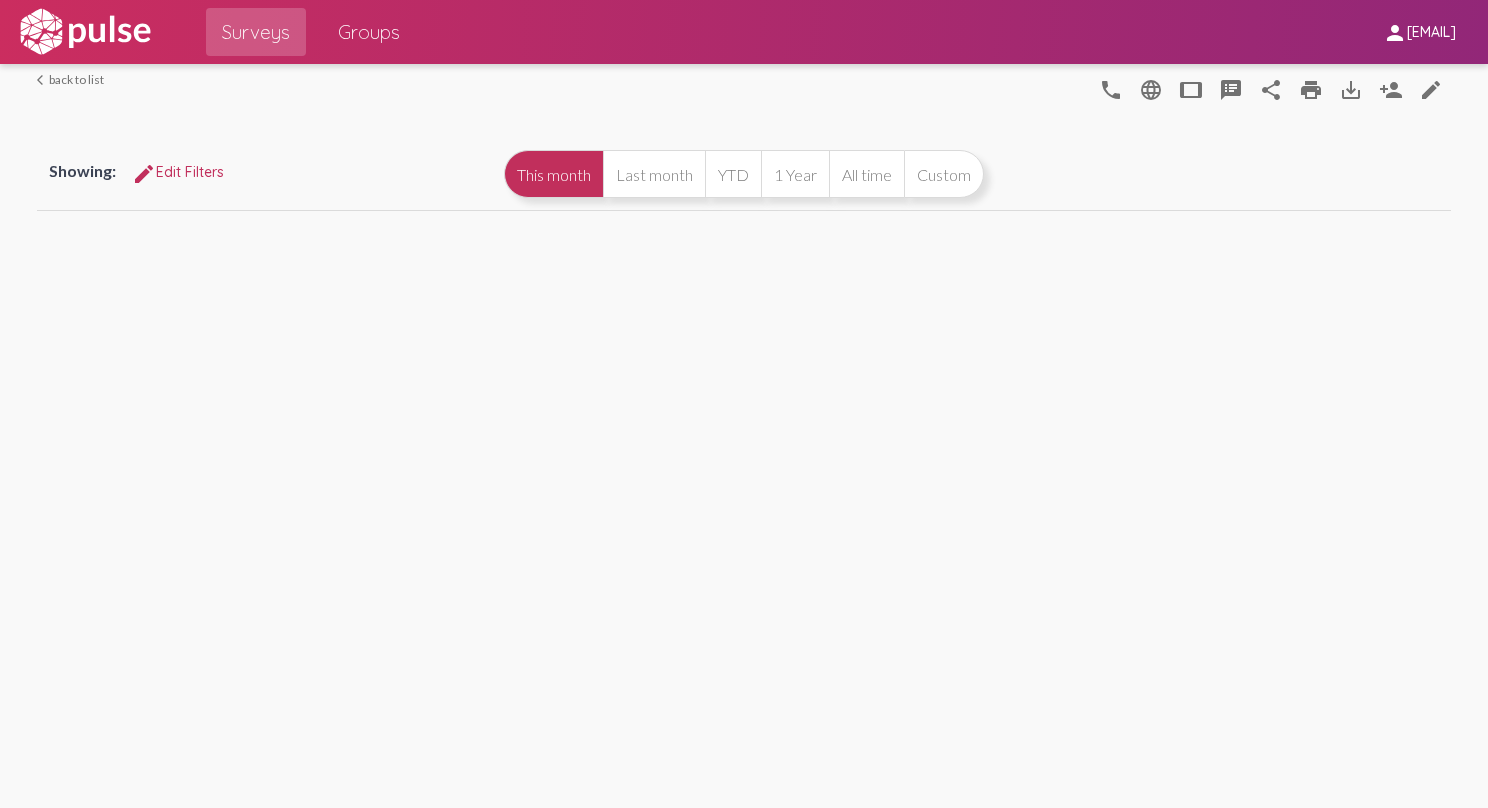 scroll, scrollTop: 0, scrollLeft: 0, axis: both 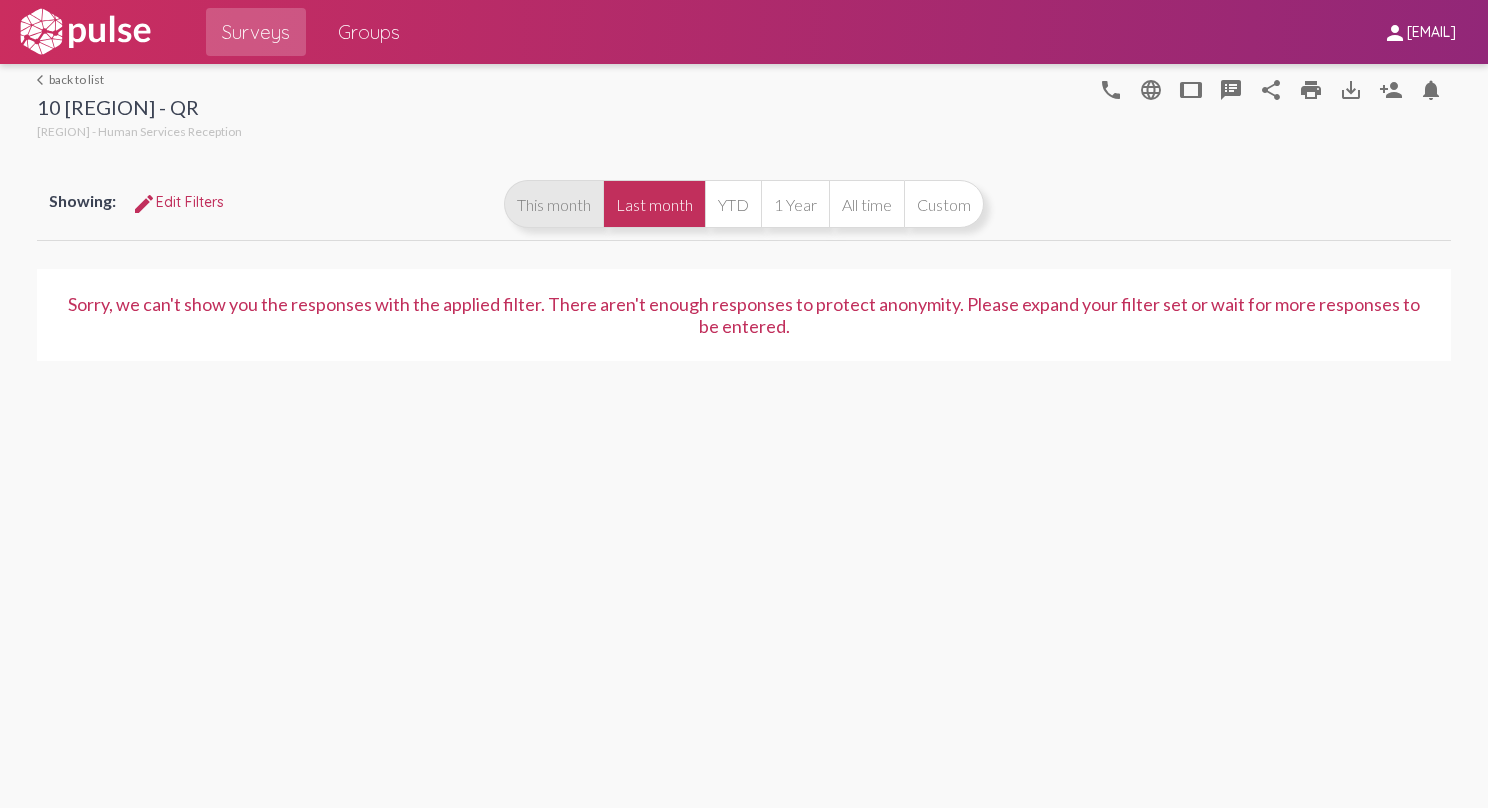 click on "This month" 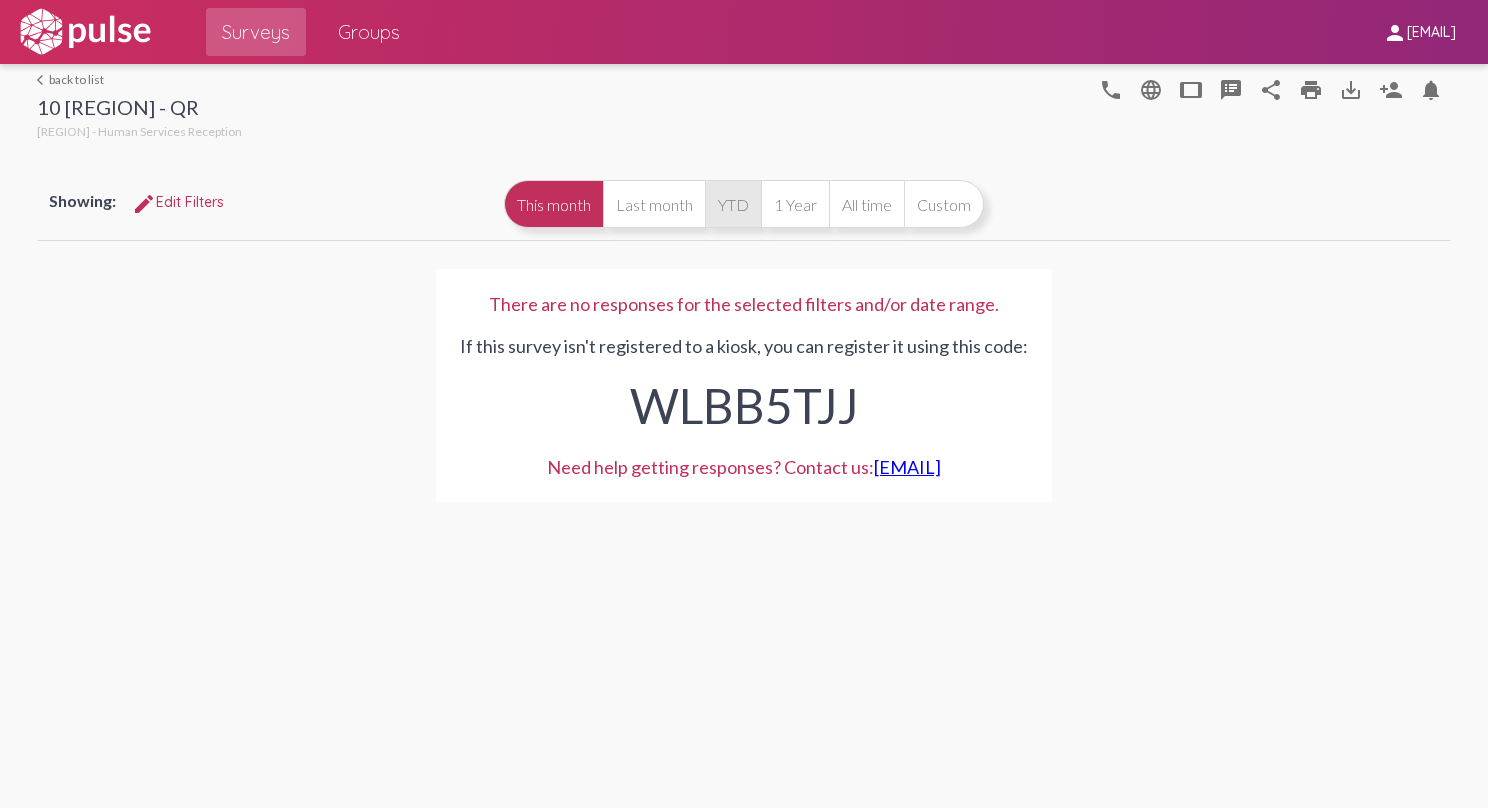 click on "YTD" 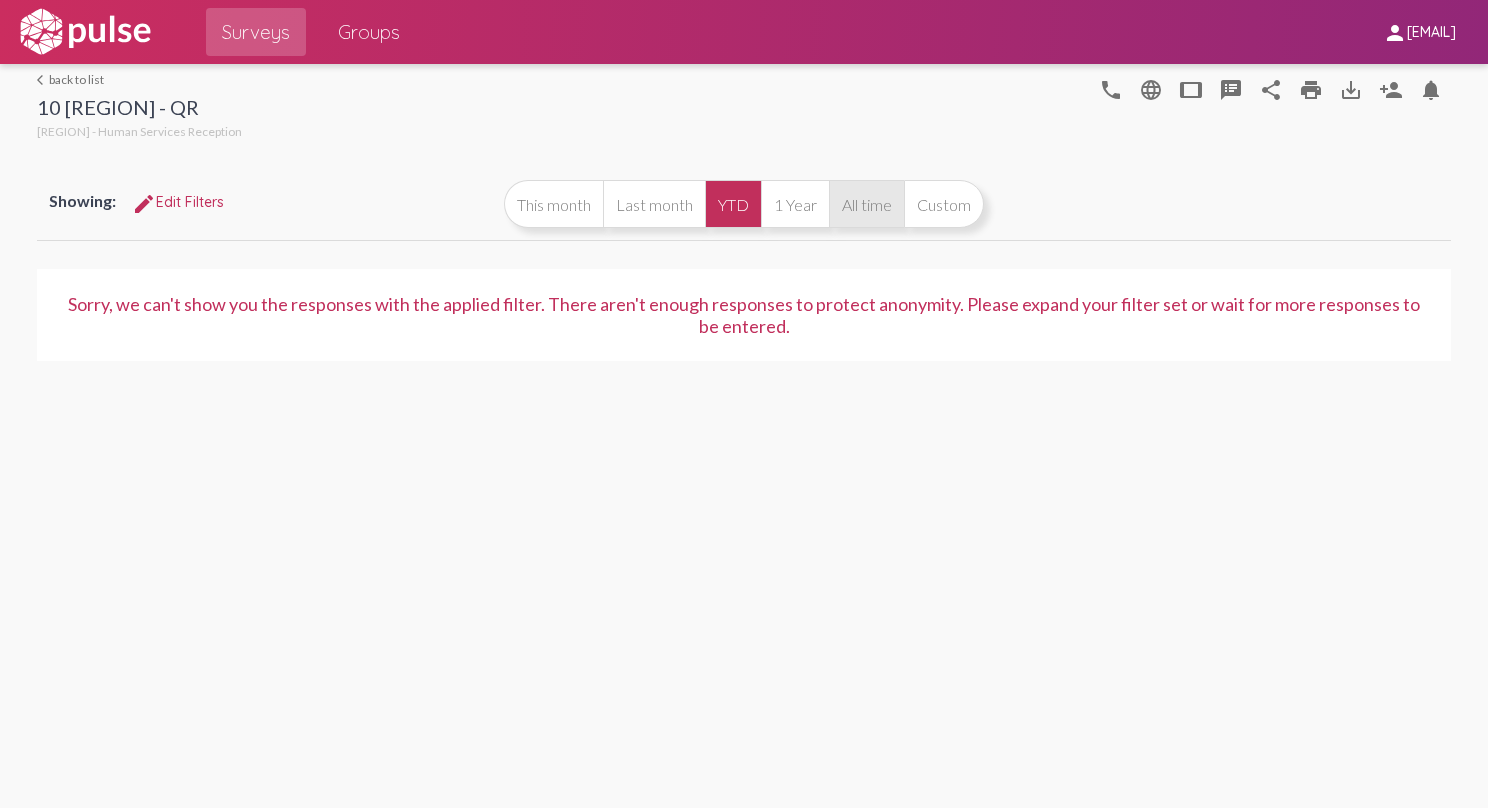 click on "All time" 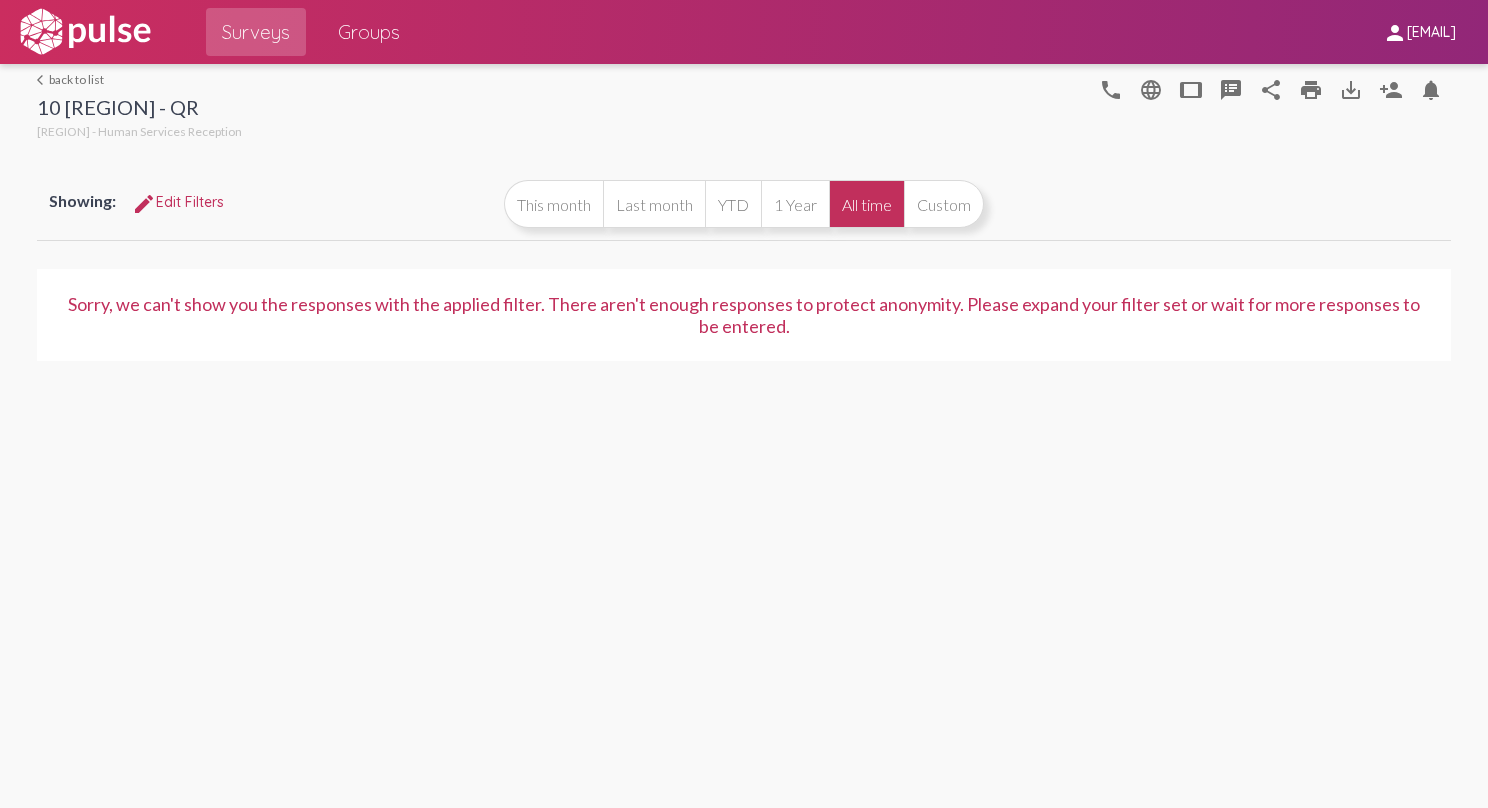 click on "arrow_back_ios  back to list" 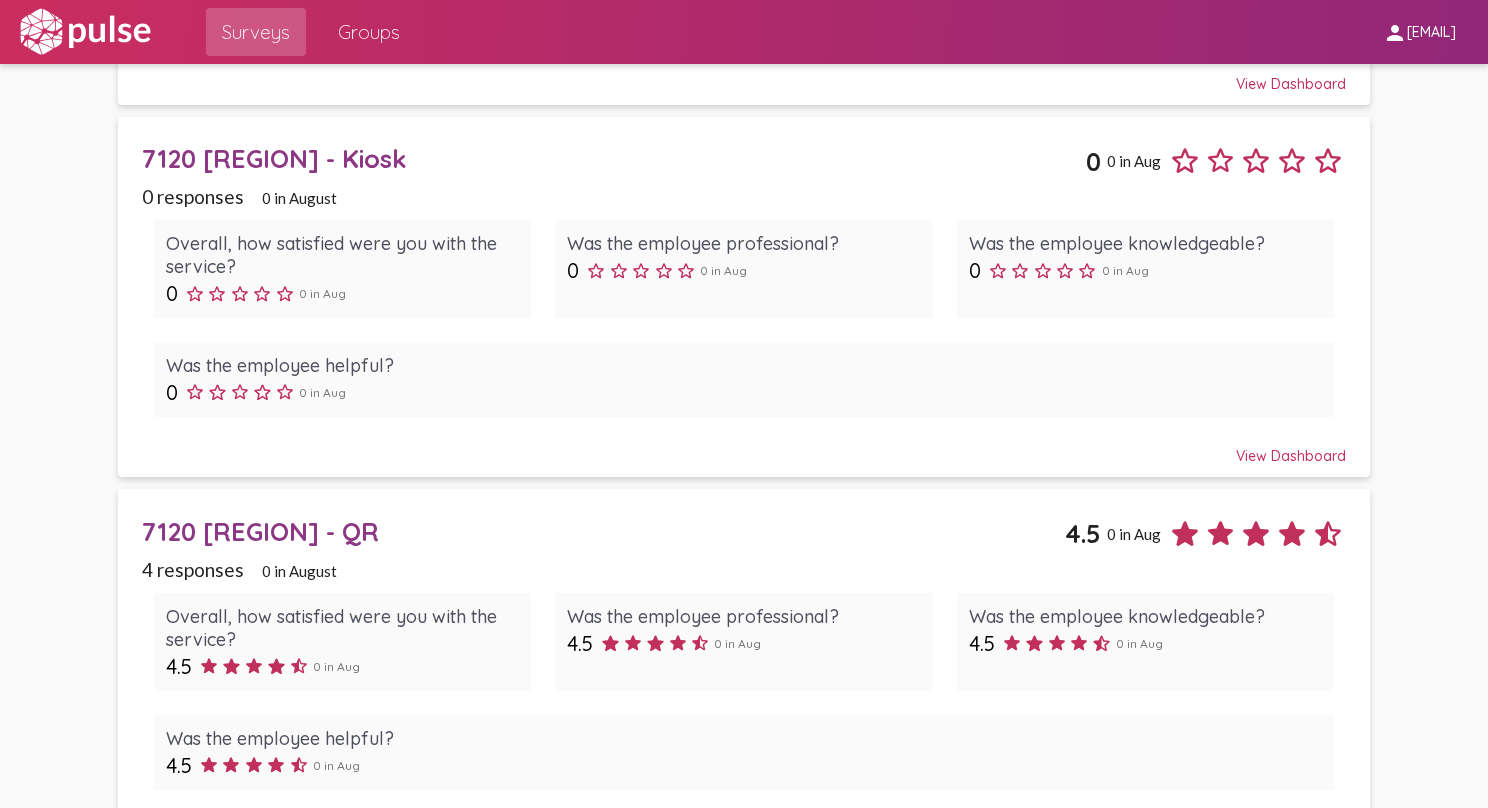 scroll, scrollTop: 1348, scrollLeft: 0, axis: vertical 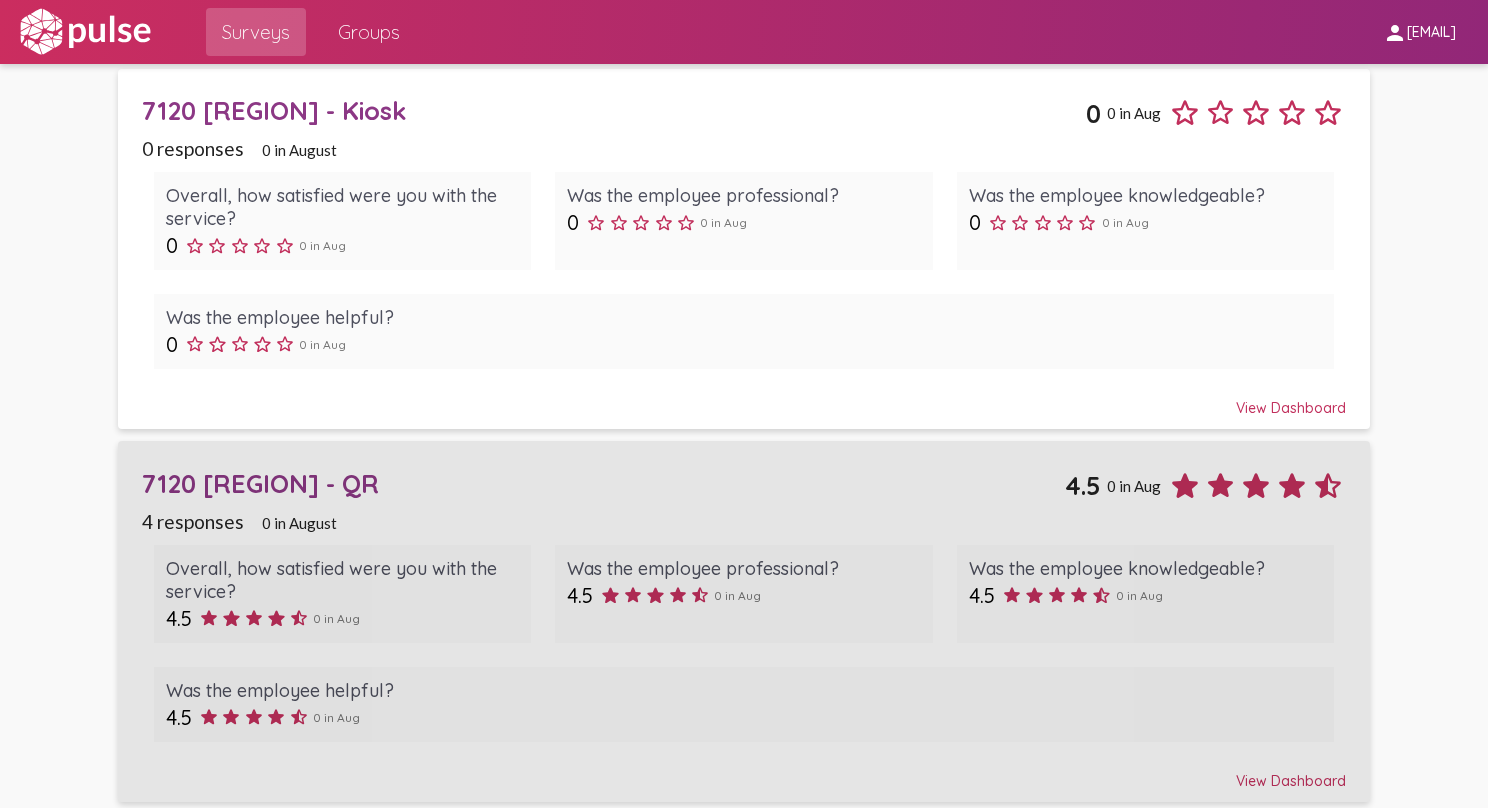 click on "[NUMBER] [STREET] - QR" 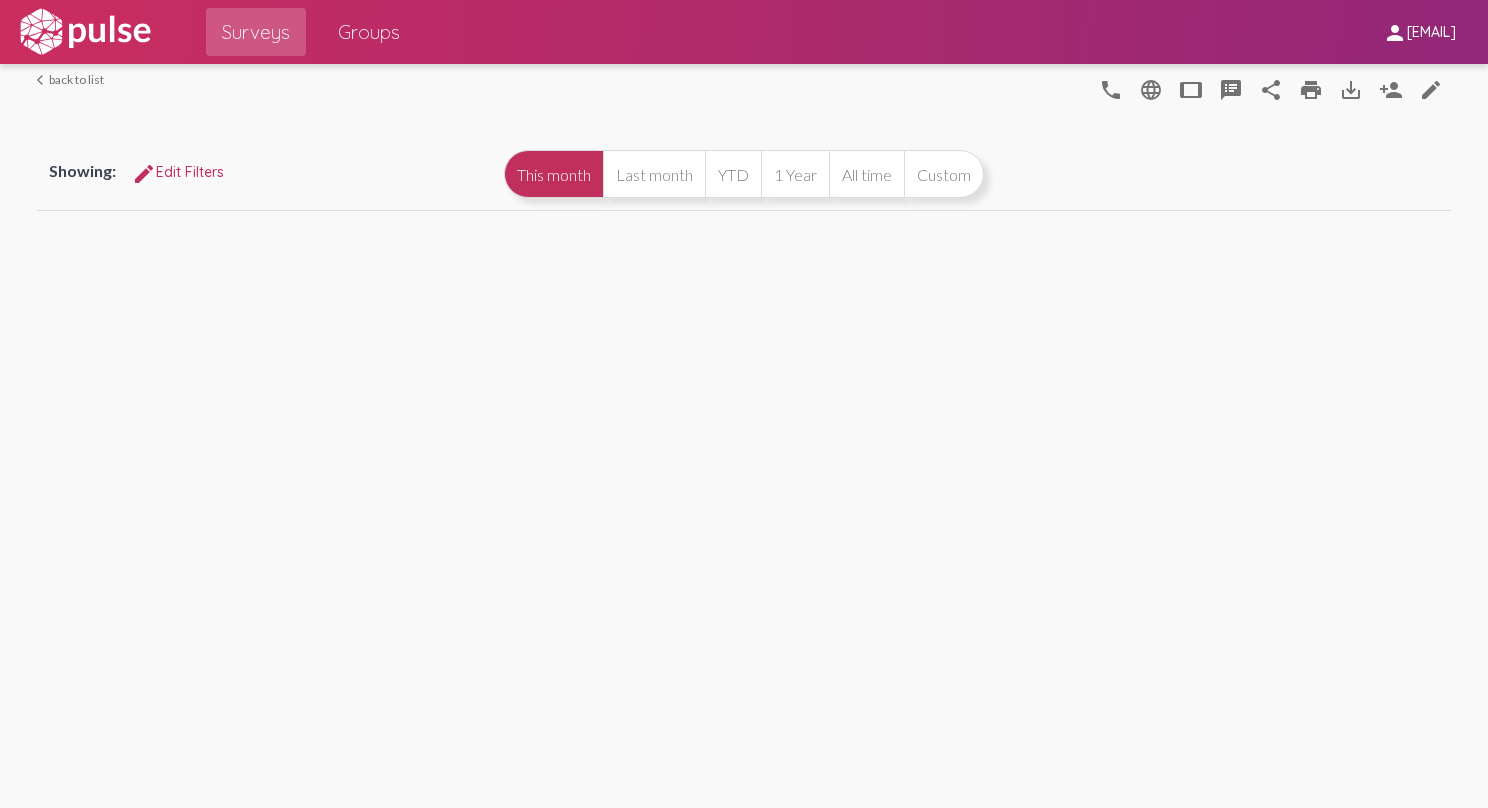 scroll, scrollTop: 0, scrollLeft: 0, axis: both 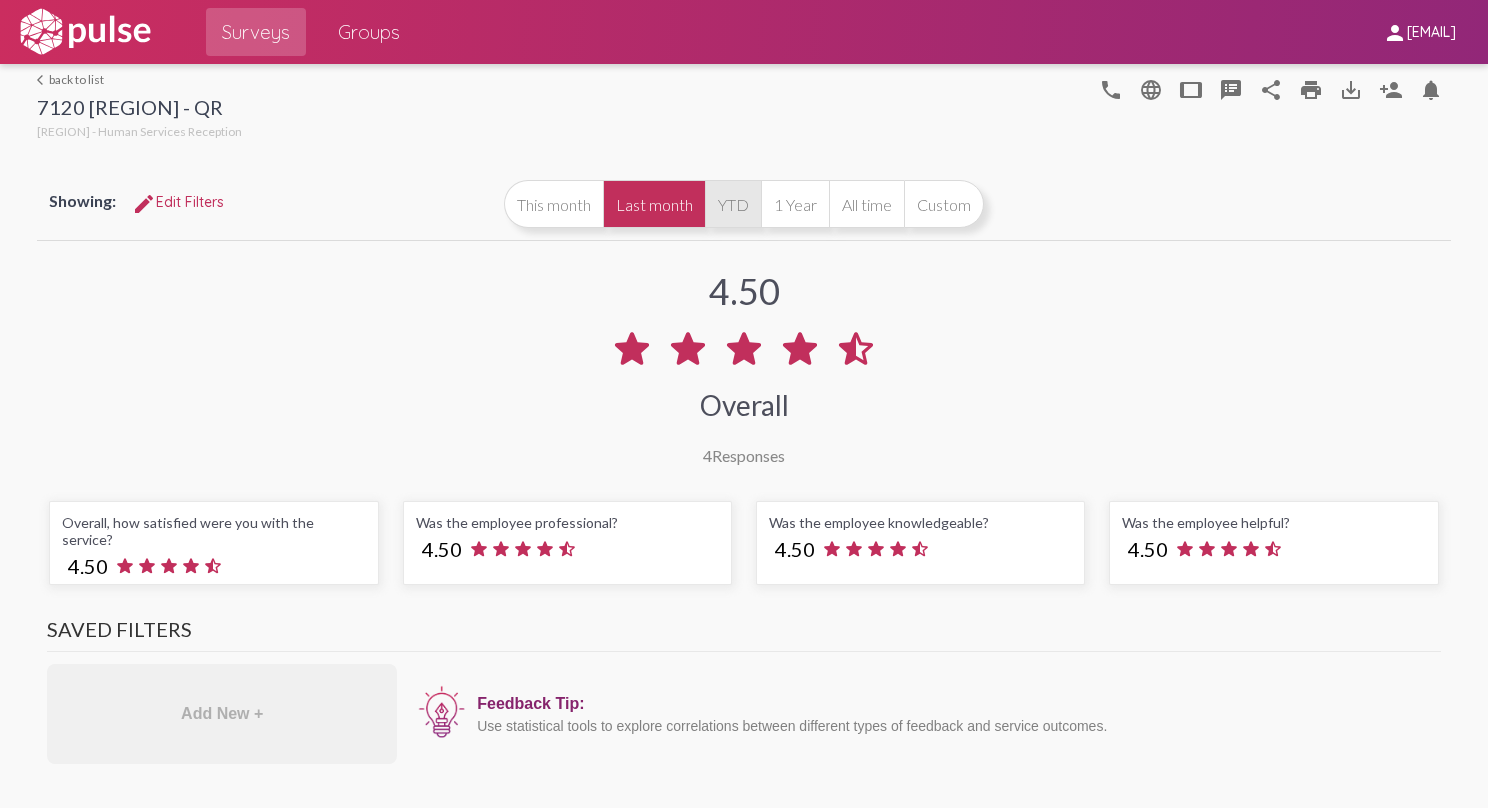 click on "YTD" 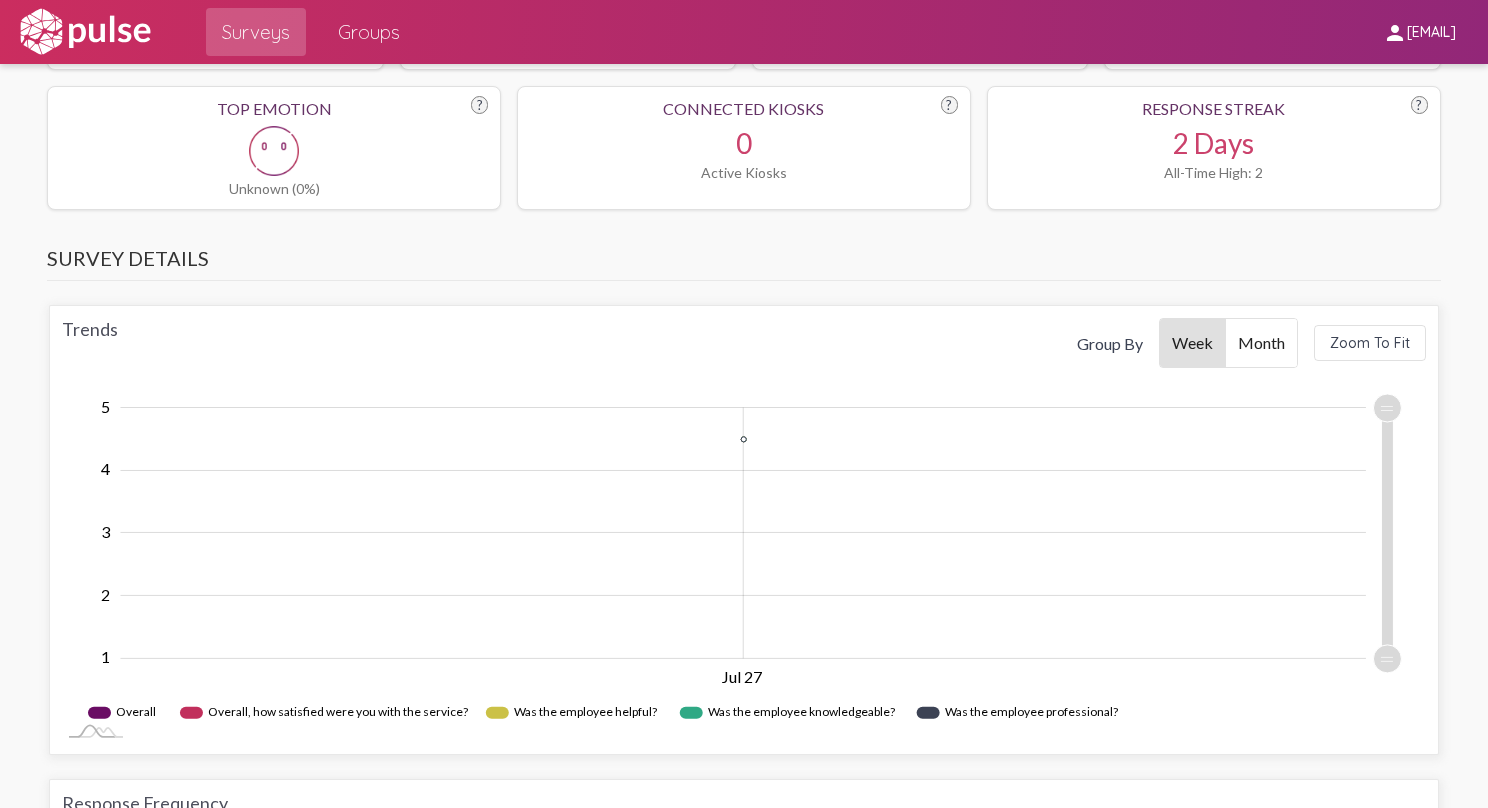 scroll, scrollTop: 900, scrollLeft: 0, axis: vertical 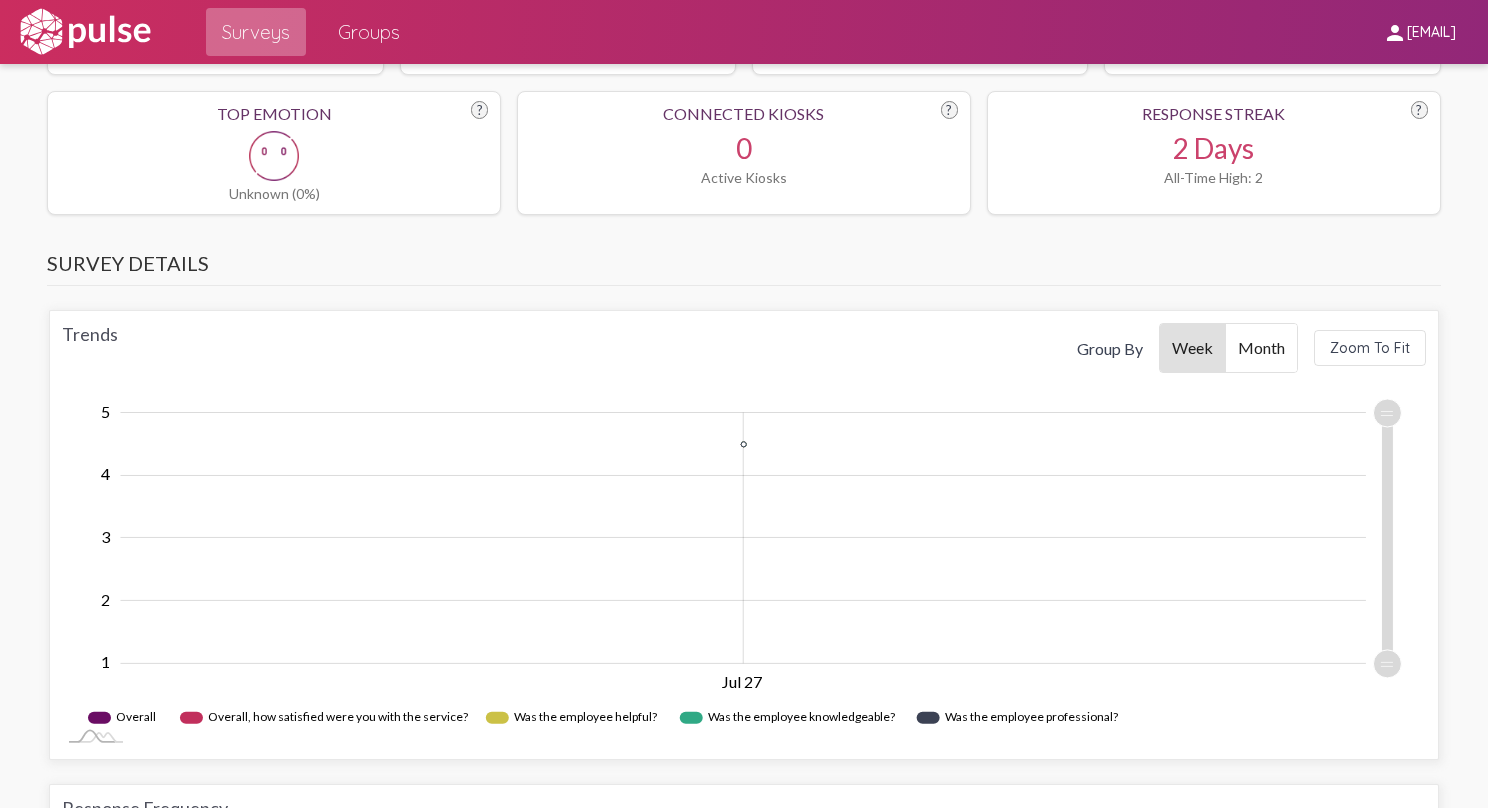 click on "Surveys" 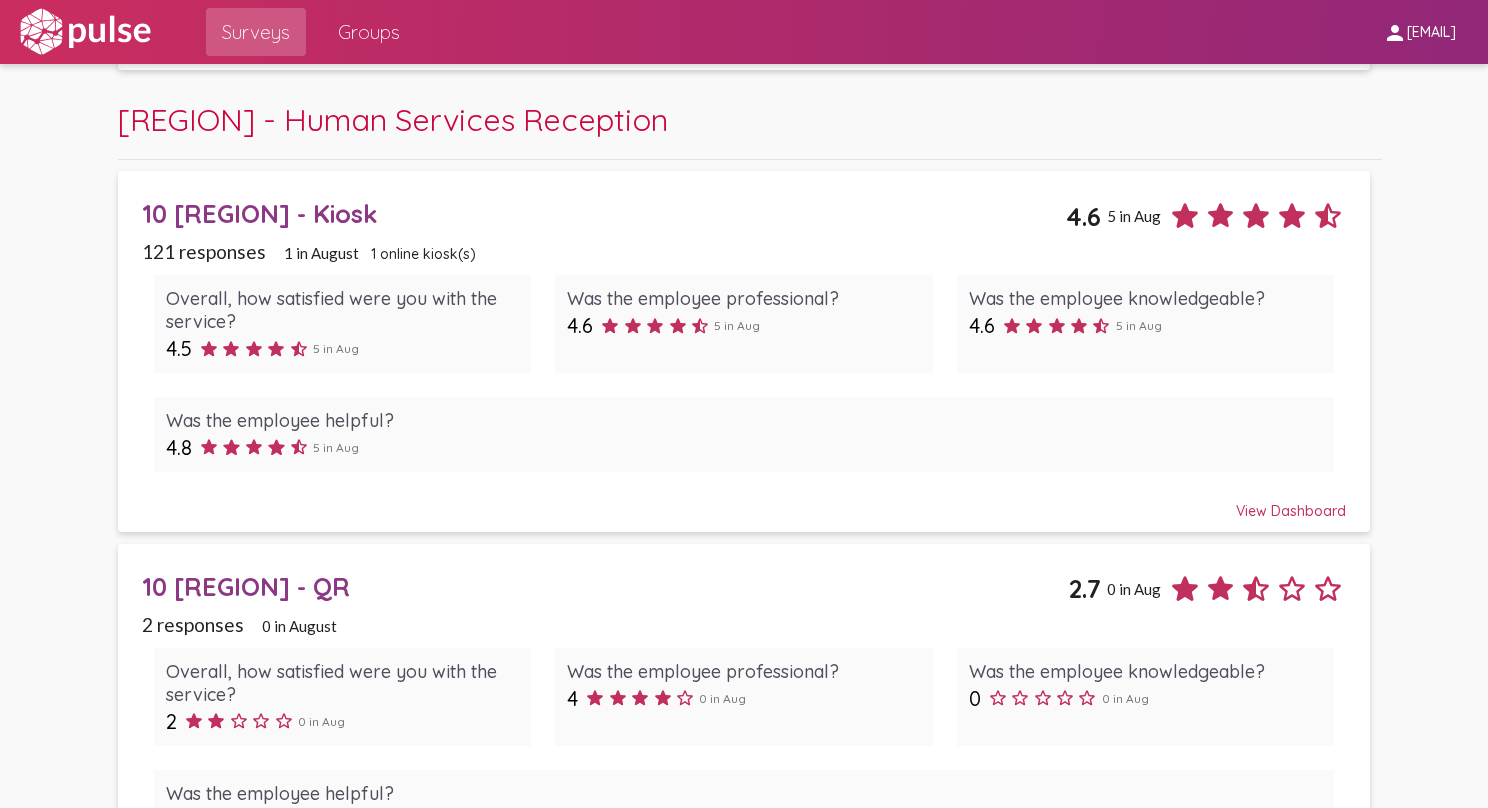 scroll, scrollTop: 600, scrollLeft: 0, axis: vertical 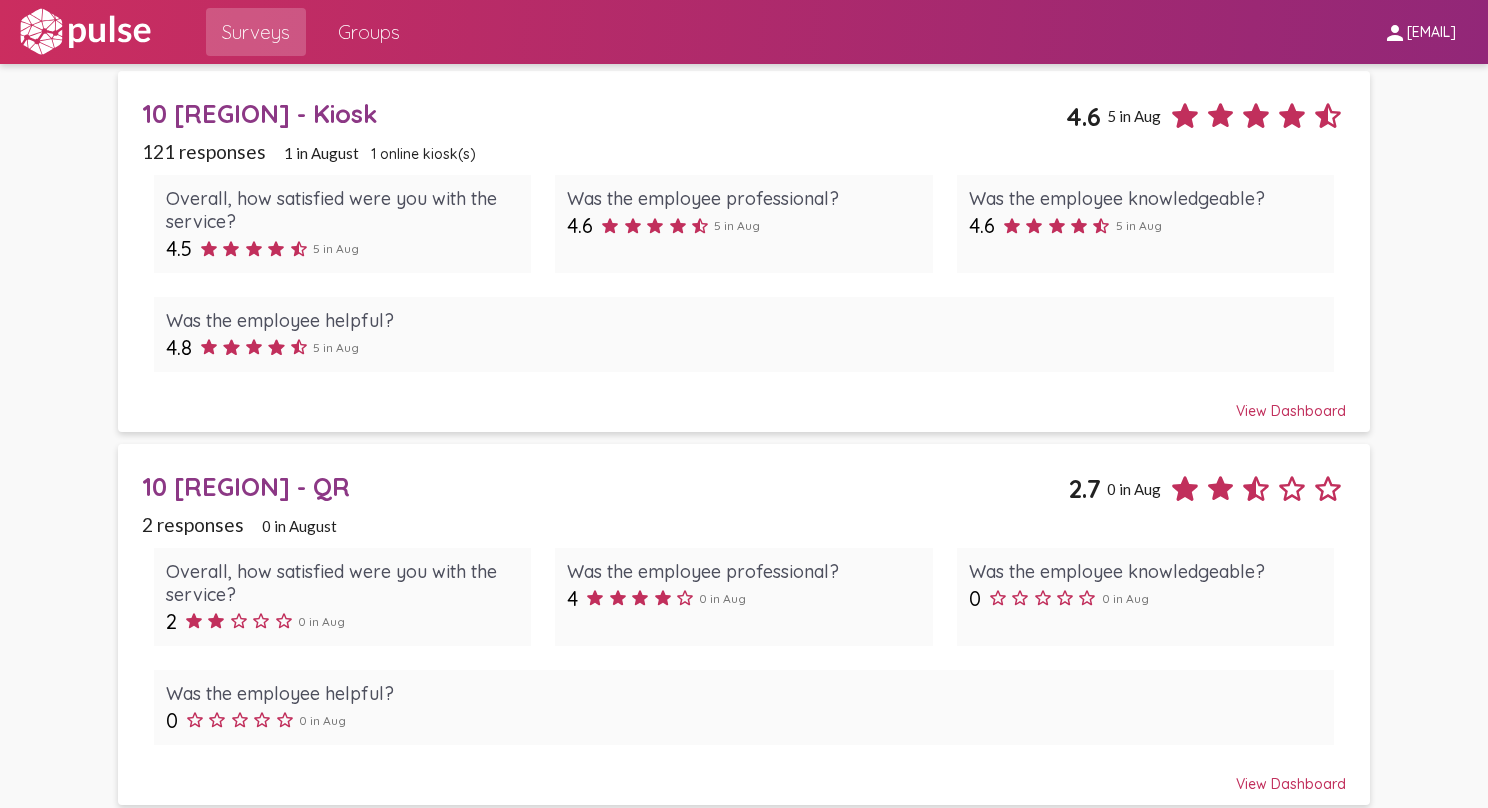 click on "[FIRST].[LAST]@[DOMAIN]" 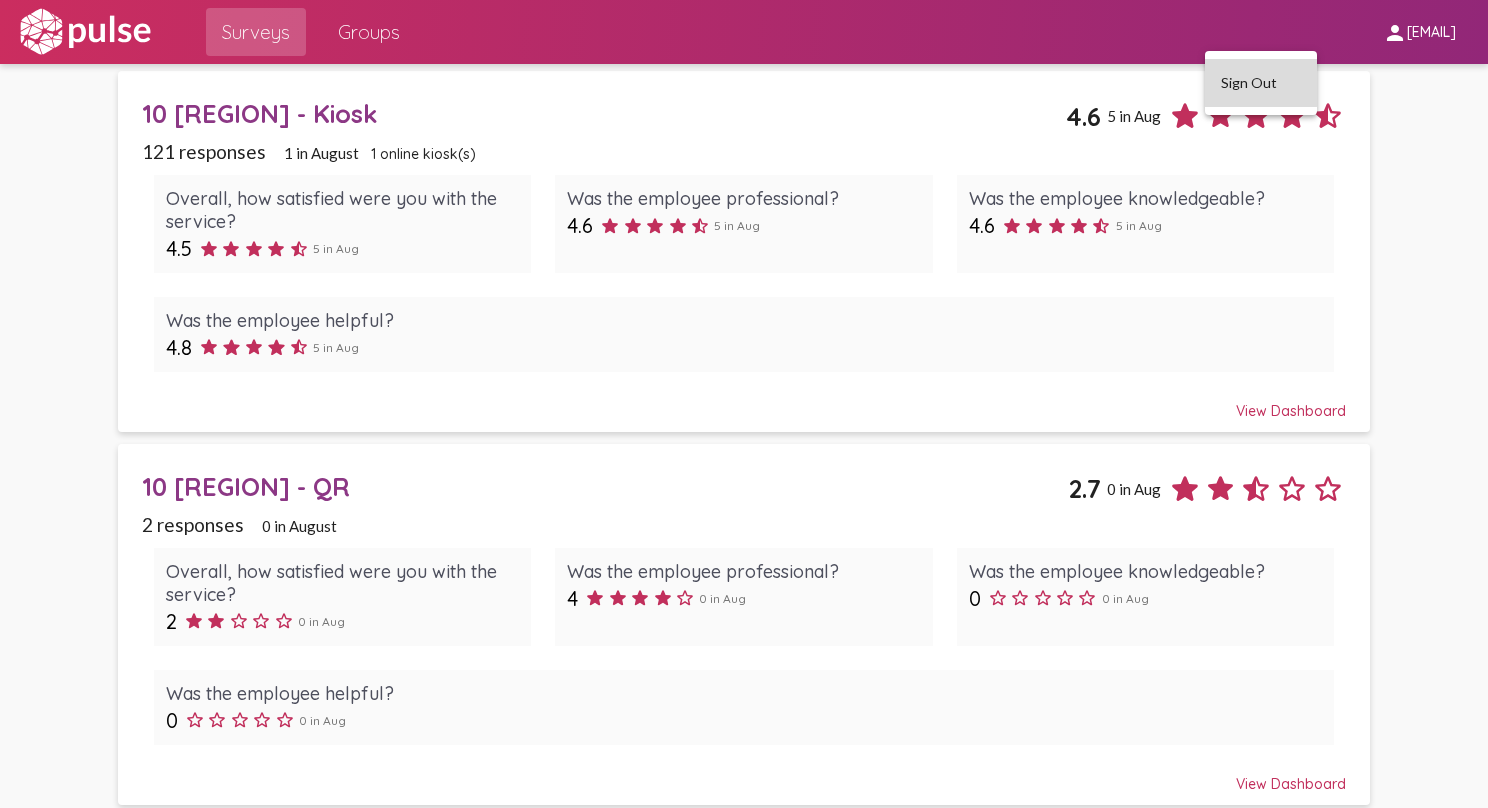 click on "Sign Out" at bounding box center (1261, 83) 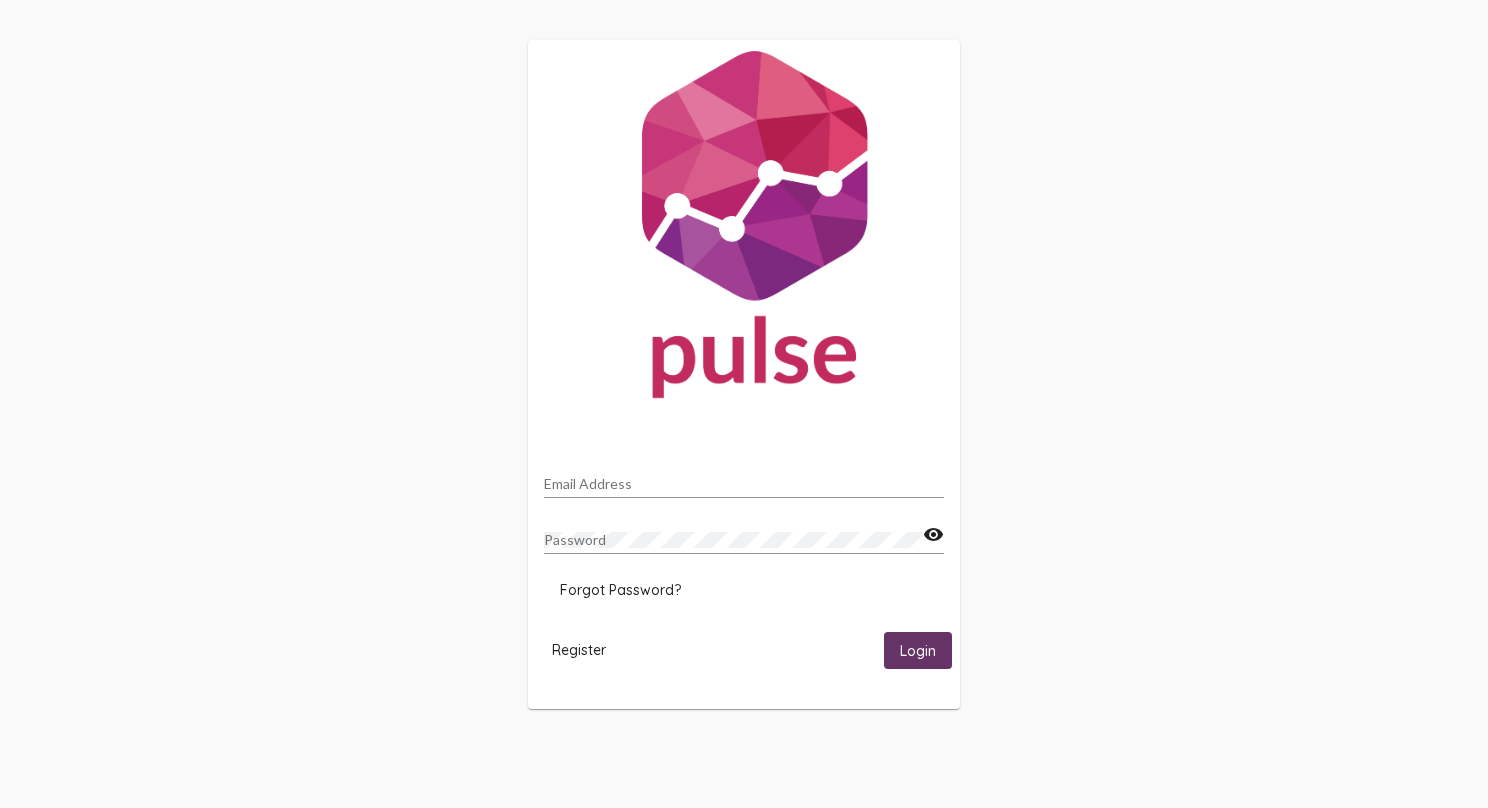 scroll, scrollTop: 0, scrollLeft: 0, axis: both 